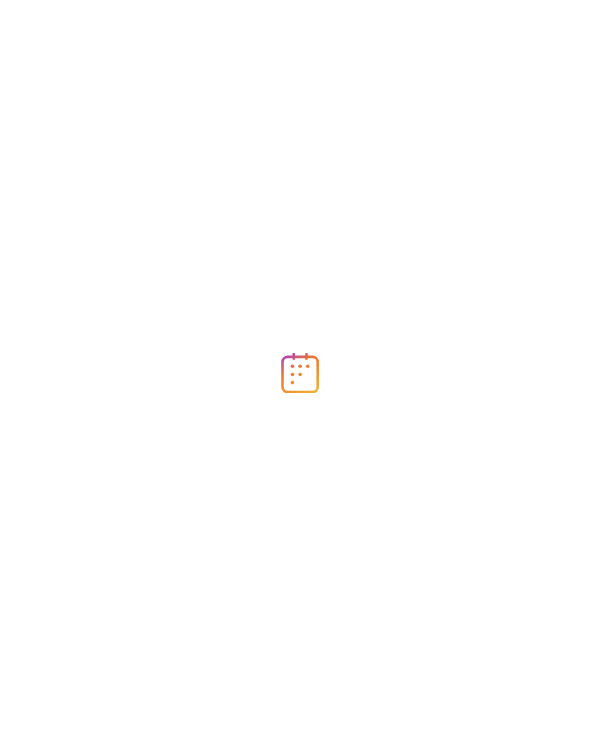 scroll, scrollTop: 0, scrollLeft: 0, axis: both 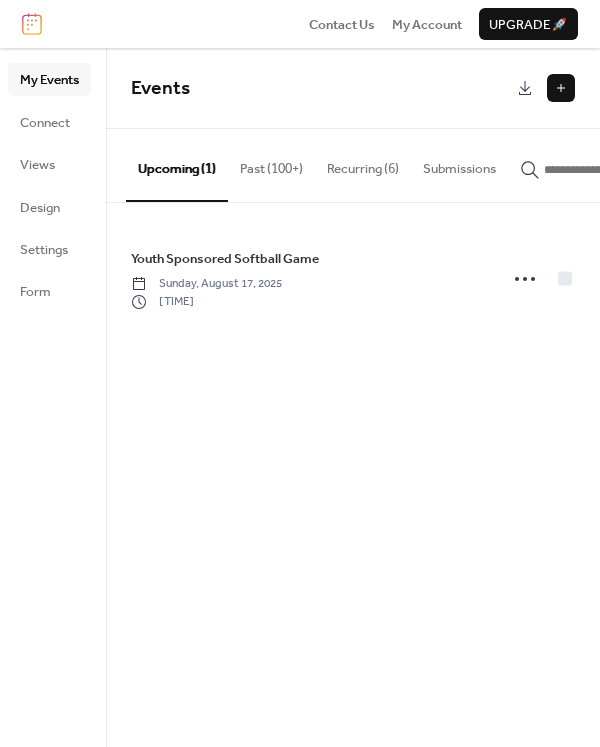 click on "Recurring (6)" at bounding box center [363, 164] 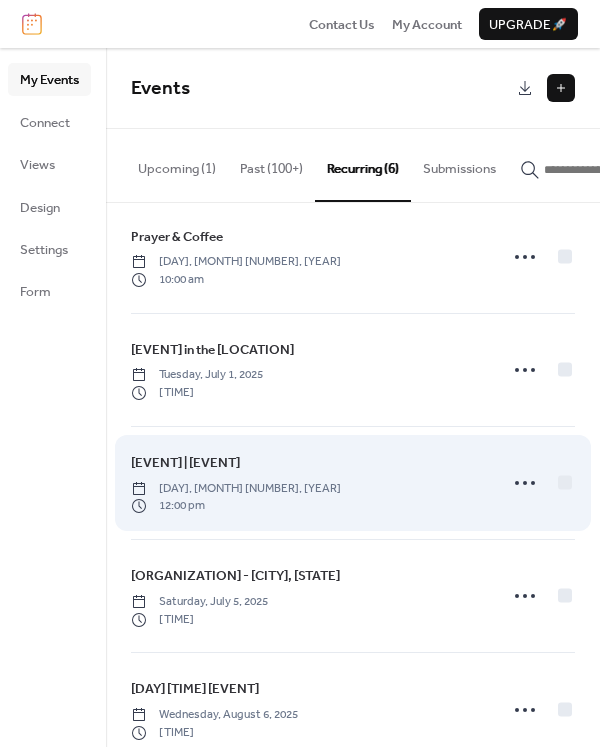 scroll, scrollTop: 126, scrollLeft: 0, axis: vertical 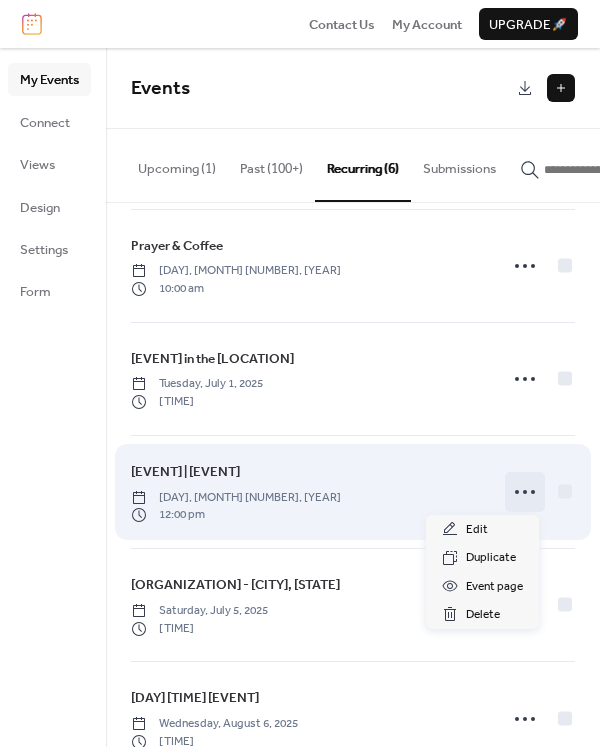 click 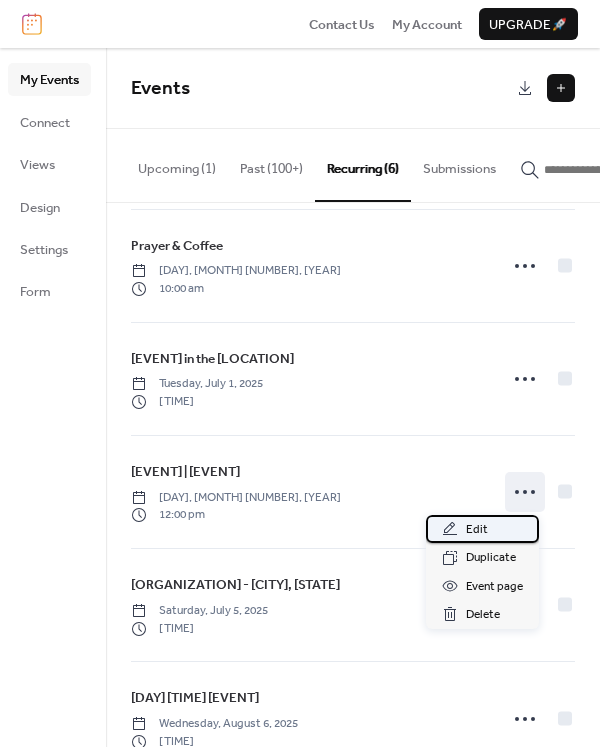 click on "Edit" at bounding box center [482, 529] 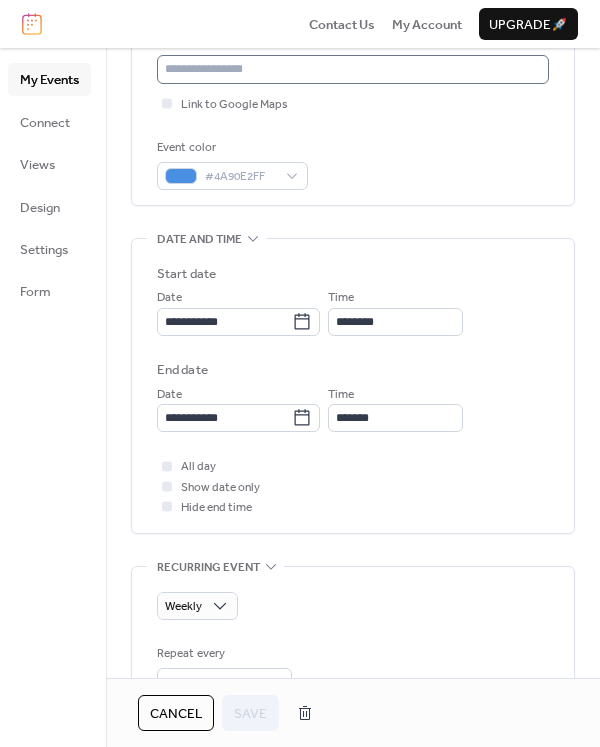scroll, scrollTop: 0, scrollLeft: 0, axis: both 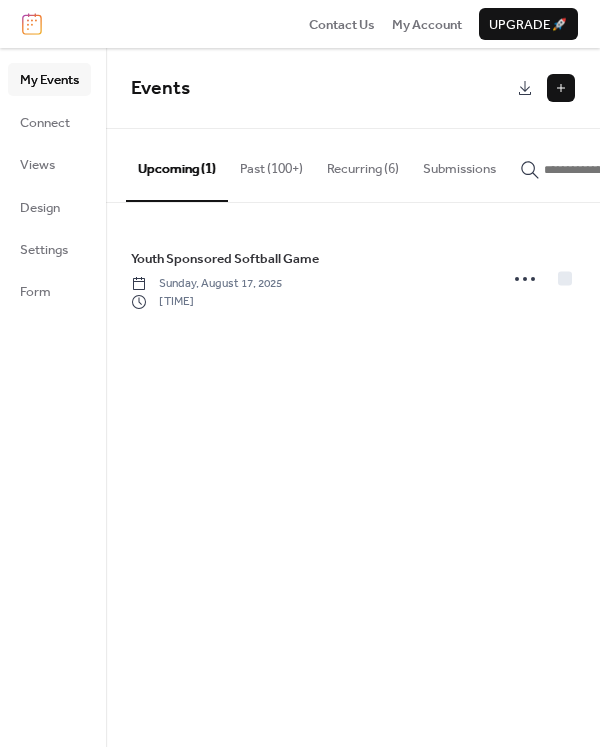 click at bounding box center [561, 88] 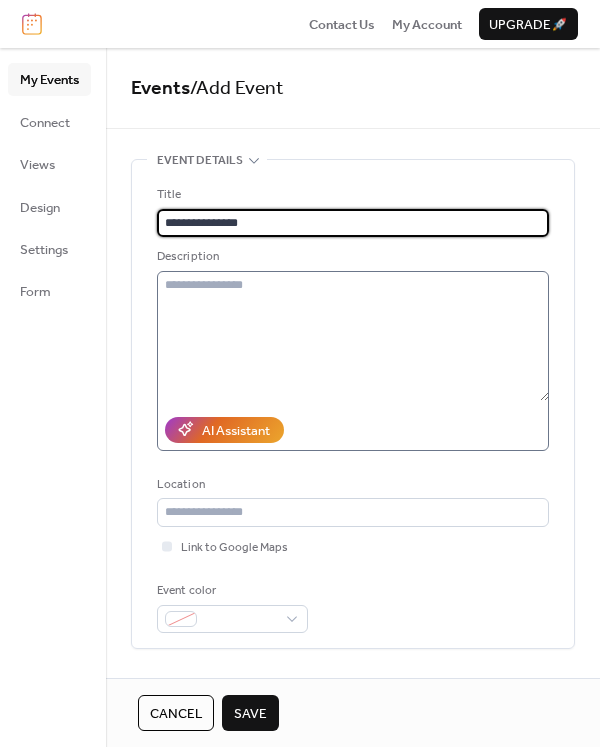 type on "**********" 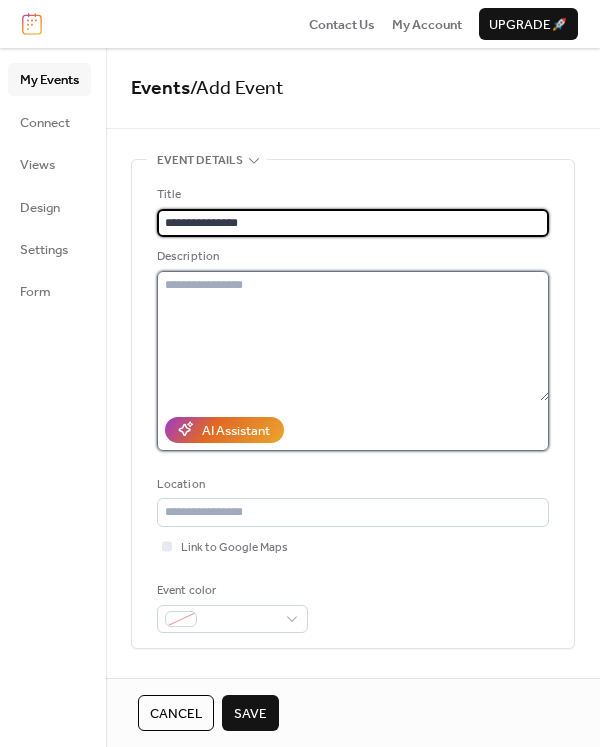 click at bounding box center [353, 336] 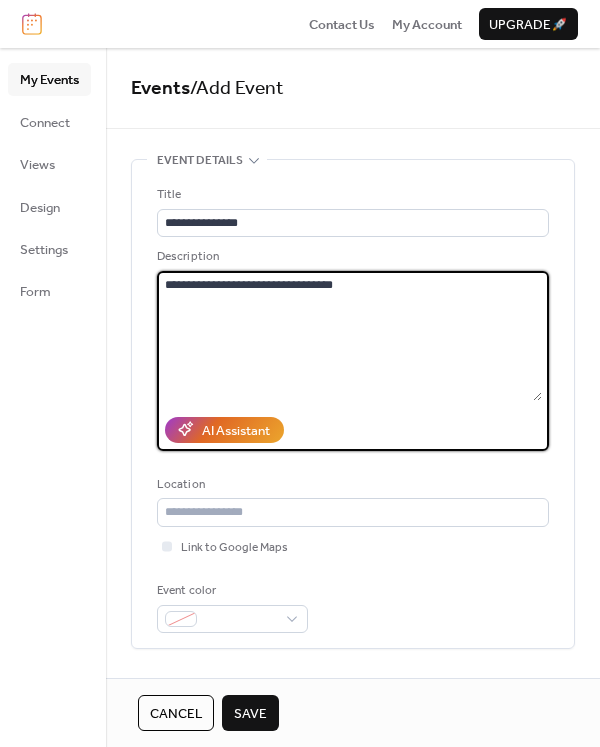 scroll, scrollTop: 154, scrollLeft: 0, axis: vertical 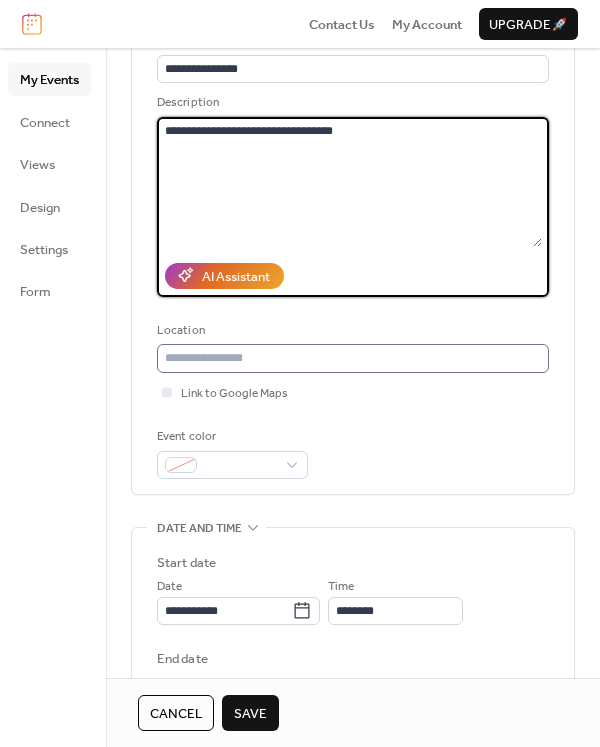 type on "**********" 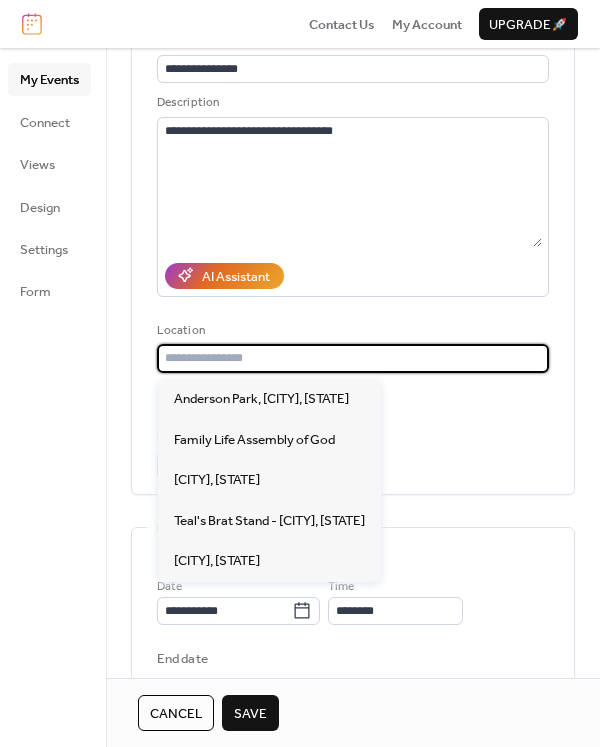 click at bounding box center (353, 358) 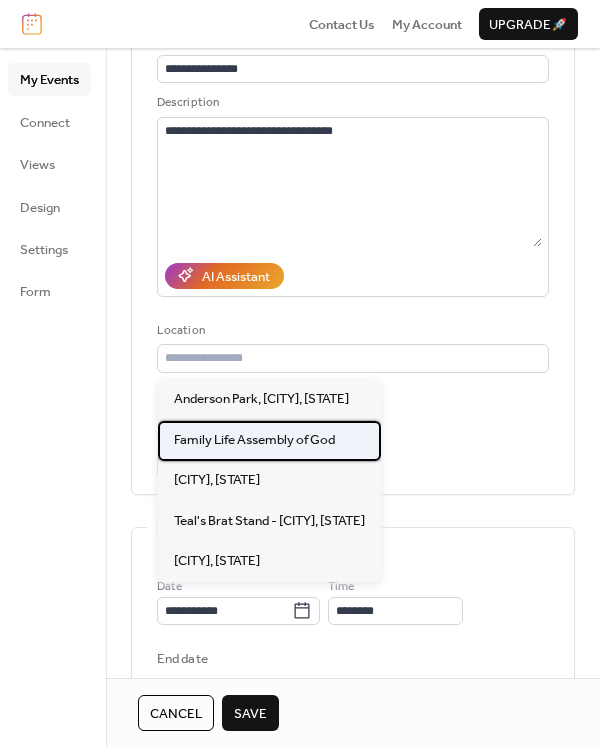 click on "Family Life Assembly of God" at bounding box center (254, 440) 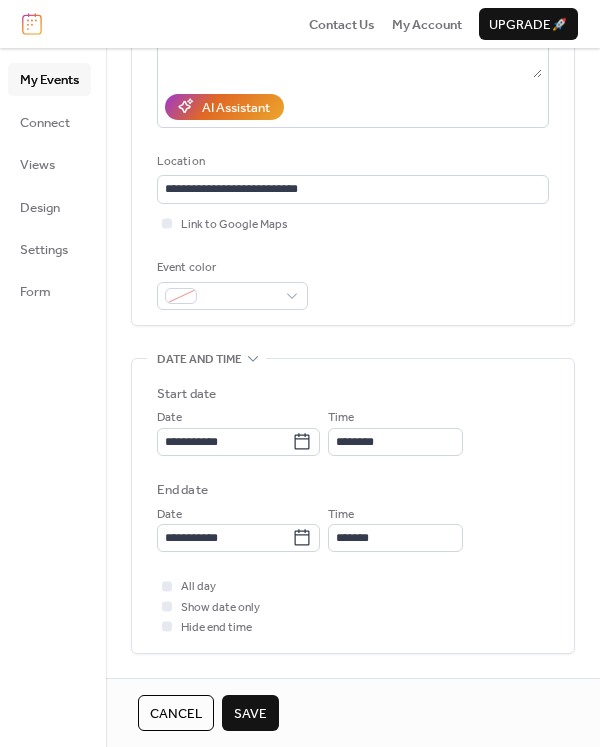 scroll, scrollTop: 327, scrollLeft: 0, axis: vertical 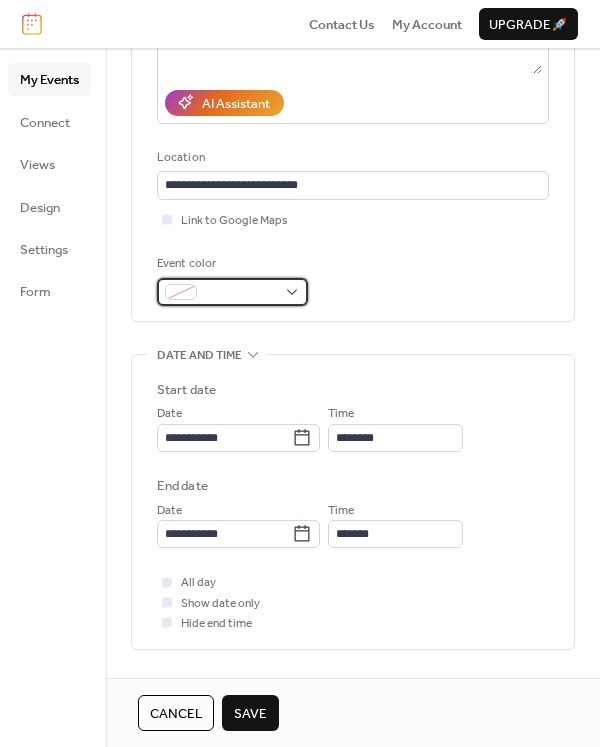 click at bounding box center (240, 293) 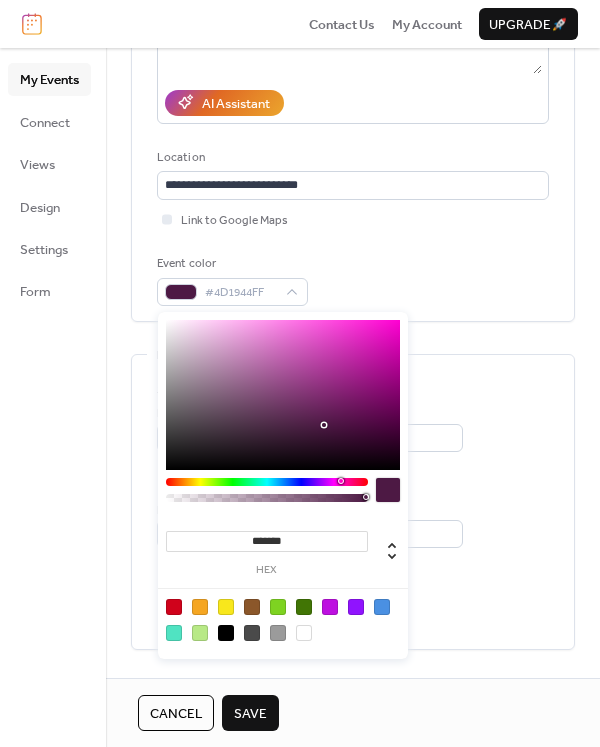 drag, startPoint x: 311, startPoint y: 482, endPoint x: 338, endPoint y: 483, distance: 27.018513 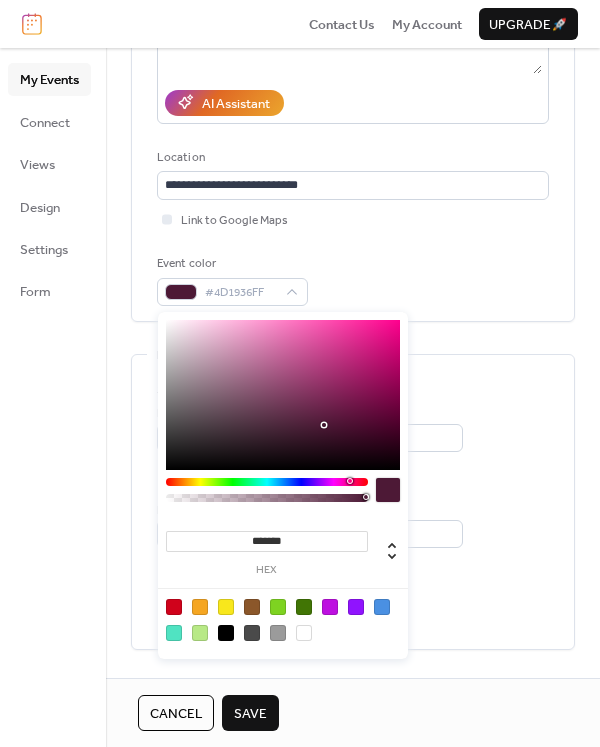 click at bounding box center [350, 481] 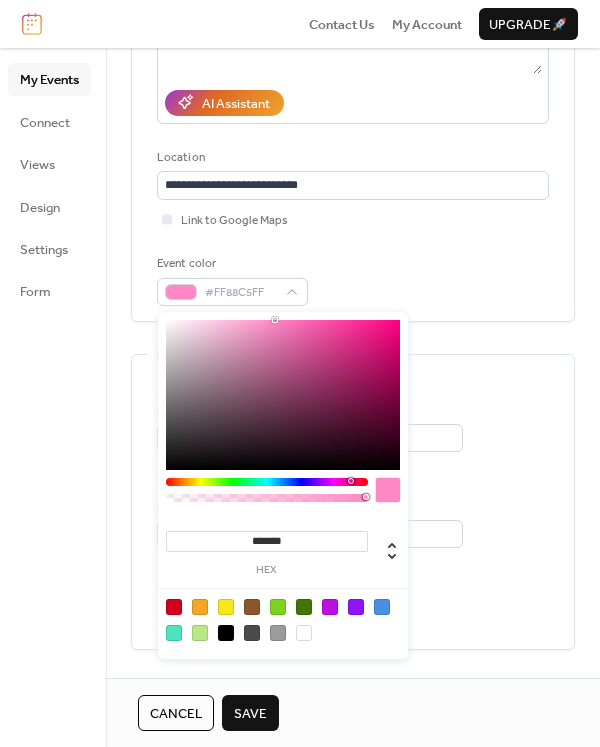drag, startPoint x: 327, startPoint y: 420, endPoint x: 275, endPoint y: 319, distance: 113.600174 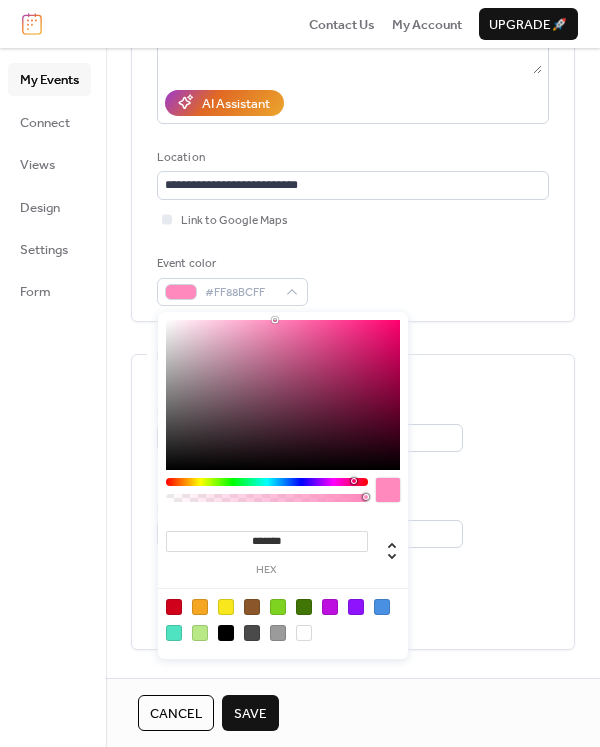 type on "*******" 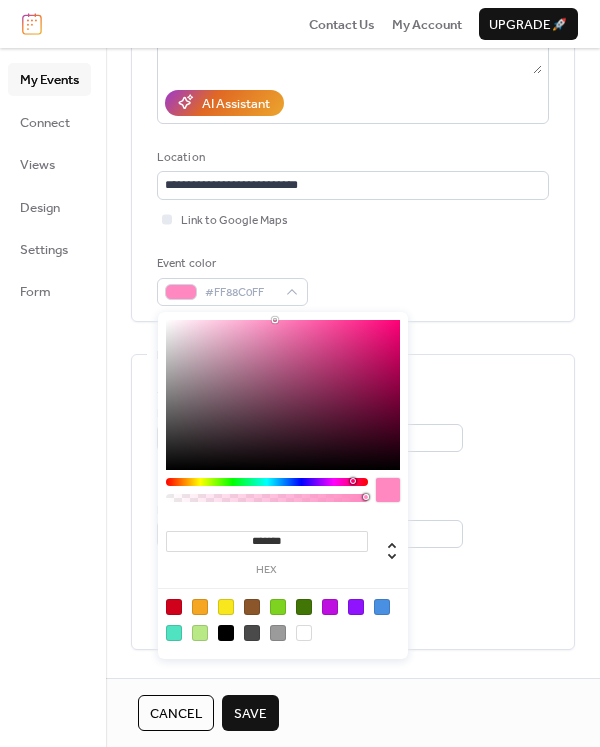 click on "**********" at bounding box center (353, 468) 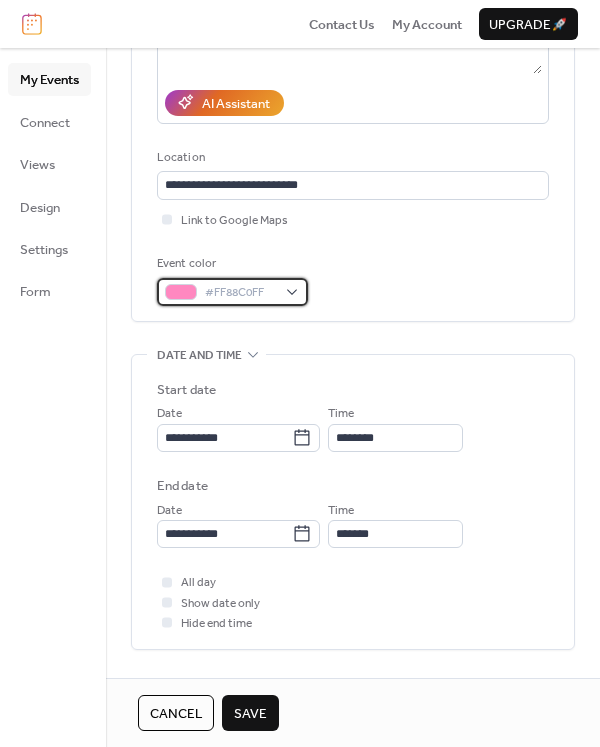 click at bounding box center [181, 292] 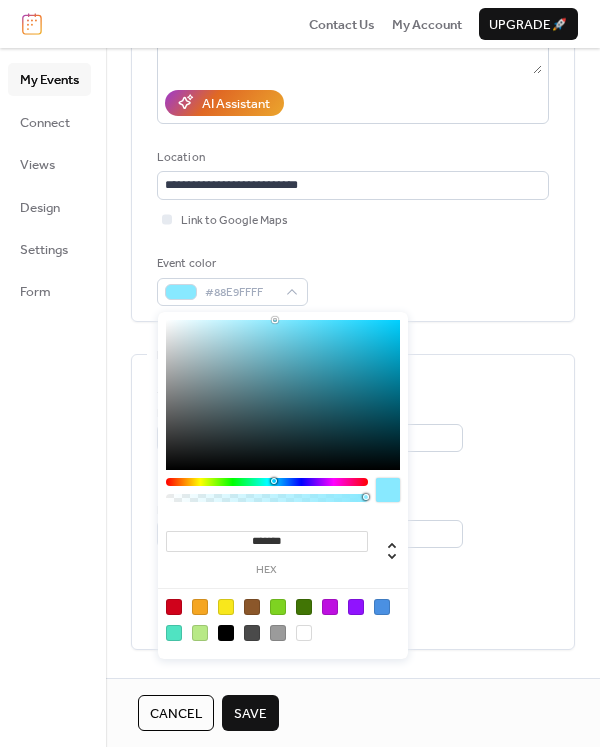 drag, startPoint x: 351, startPoint y: 483, endPoint x: 273, endPoint y: 479, distance: 78.10249 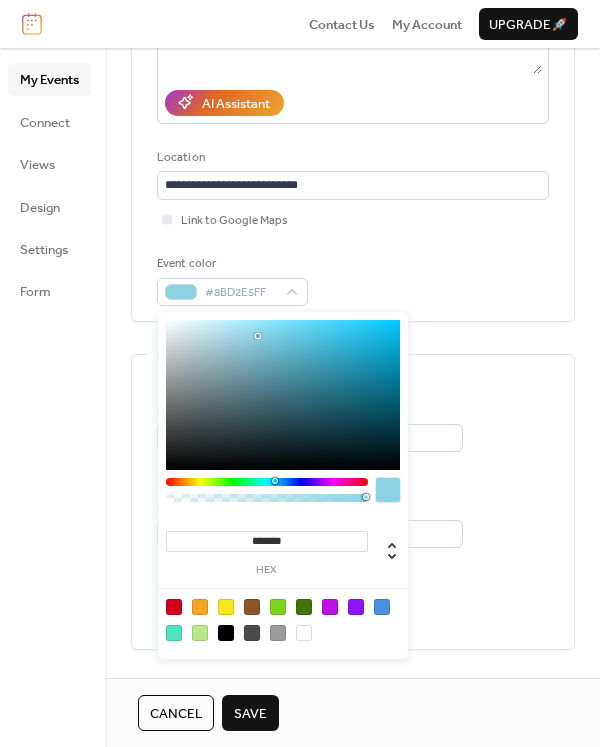 type on "*******" 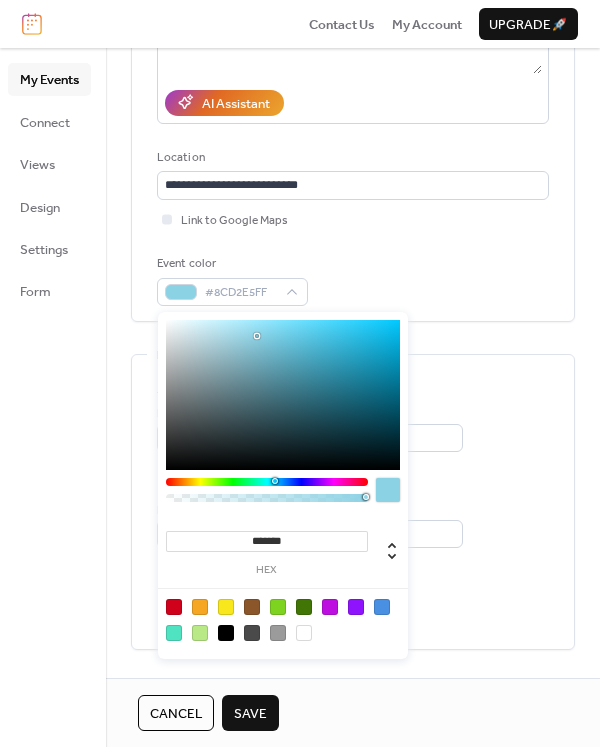 drag, startPoint x: 277, startPoint y: 322, endPoint x: 256, endPoint y: 336, distance: 25.23886 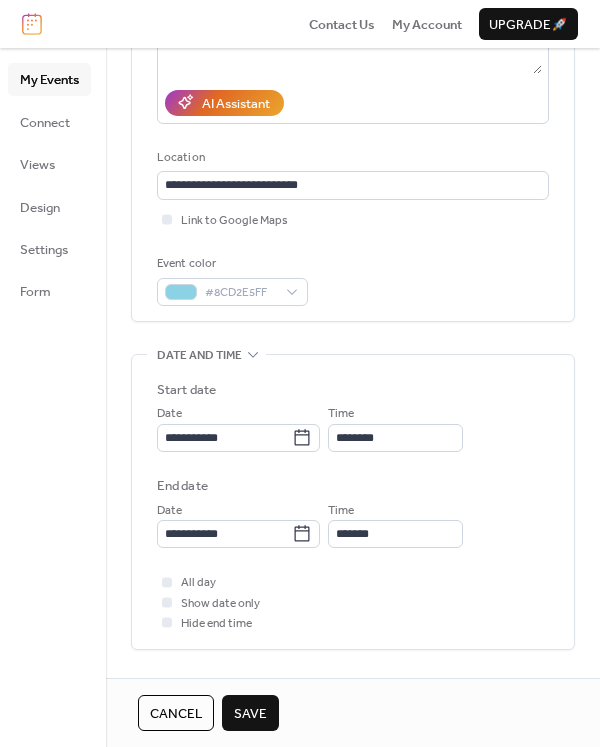 scroll, scrollTop: 468, scrollLeft: 0, axis: vertical 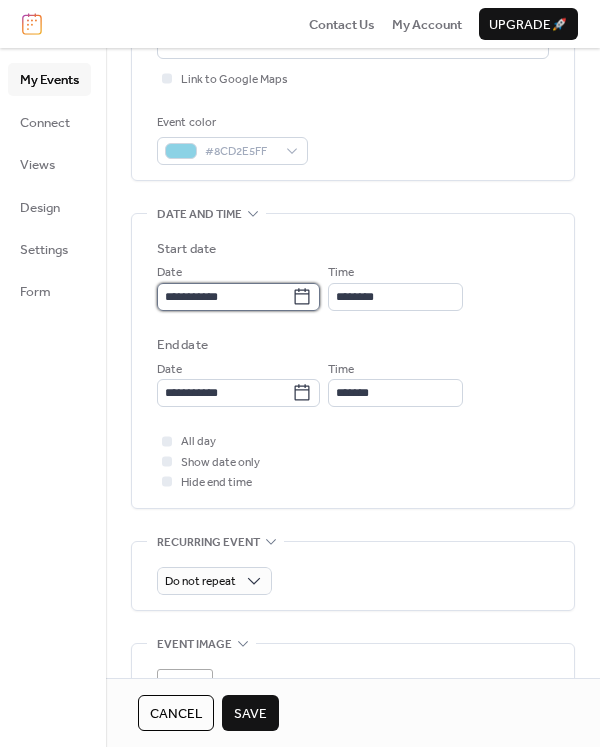 click on "**********" at bounding box center [224, 297] 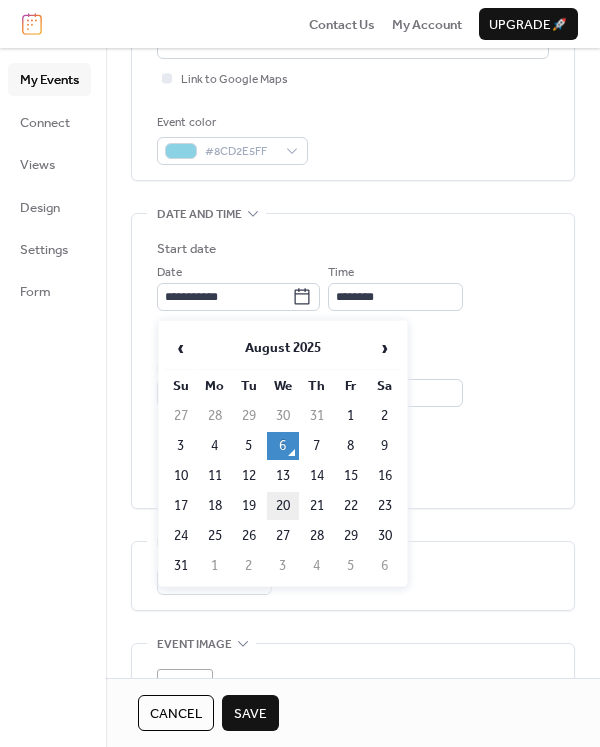 click on "20" at bounding box center [283, 506] 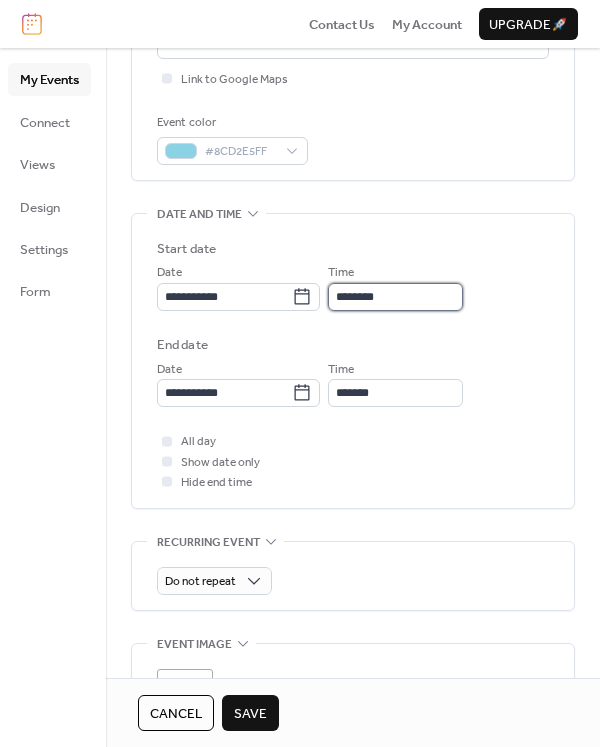 click on "********" at bounding box center [395, 297] 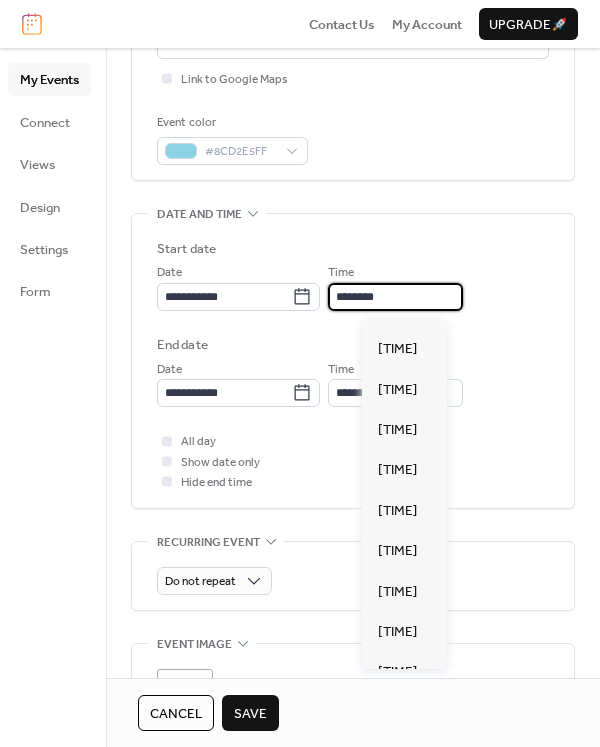 scroll, scrollTop: 1307, scrollLeft: 0, axis: vertical 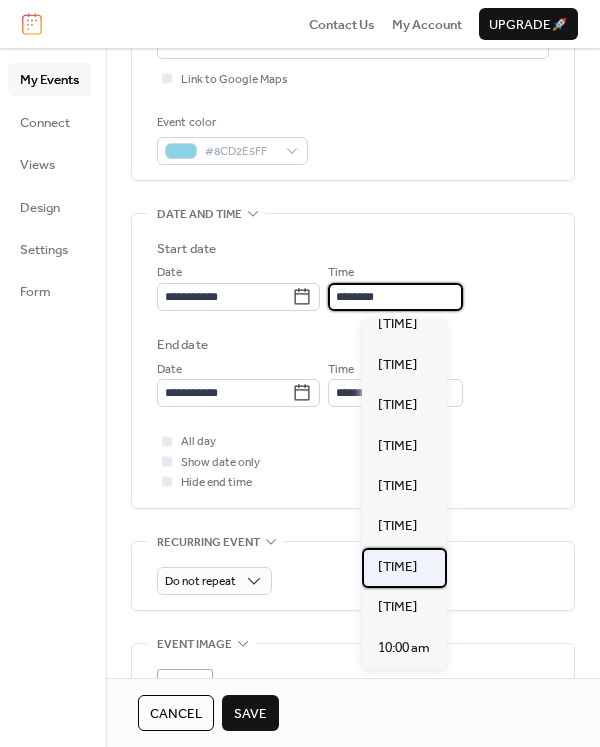click on "9:30 am" at bounding box center (397, 567) 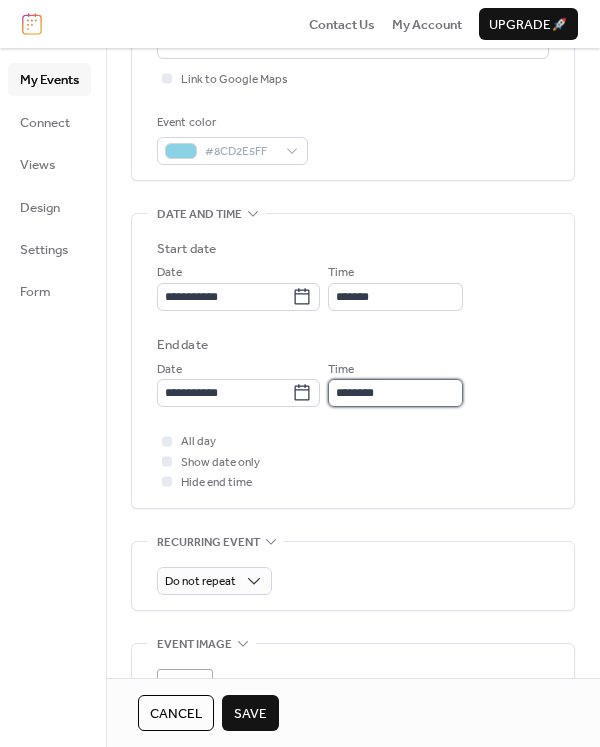 click on "********" at bounding box center (395, 393) 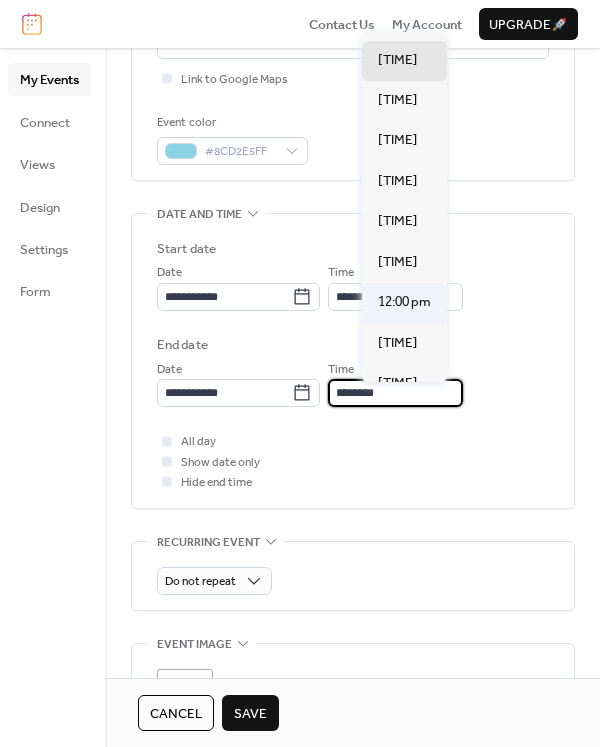 scroll, scrollTop: 117, scrollLeft: 0, axis: vertical 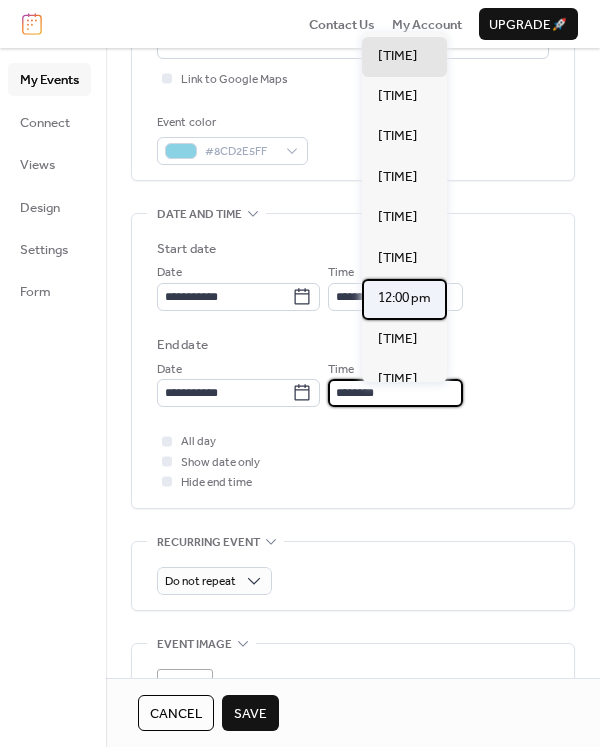 click on "12:00 pm" at bounding box center (404, 298) 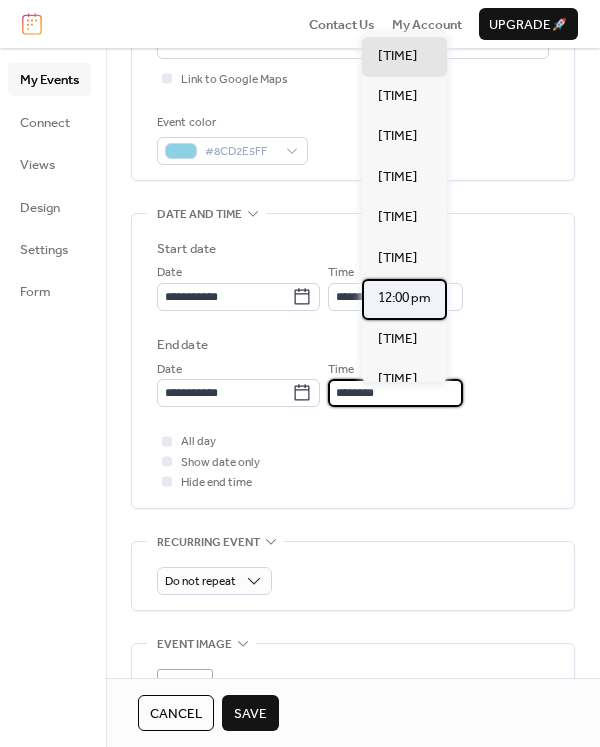 type on "********" 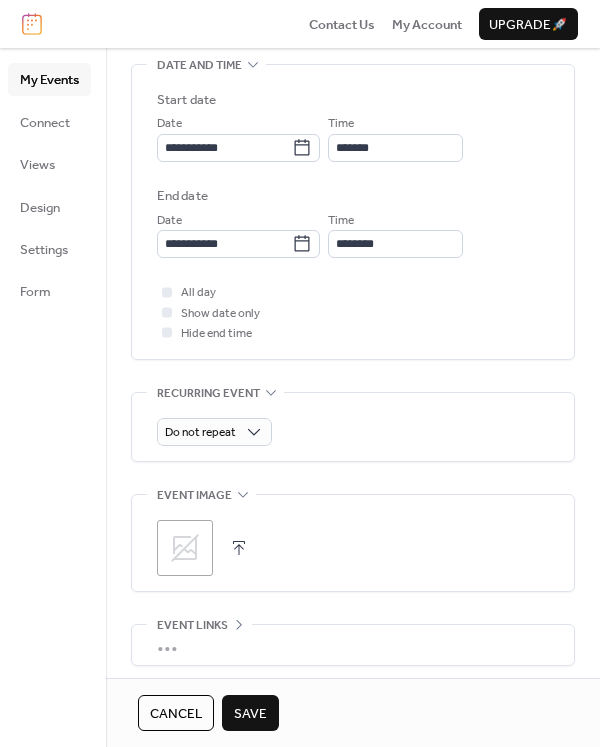 scroll, scrollTop: 777, scrollLeft: 0, axis: vertical 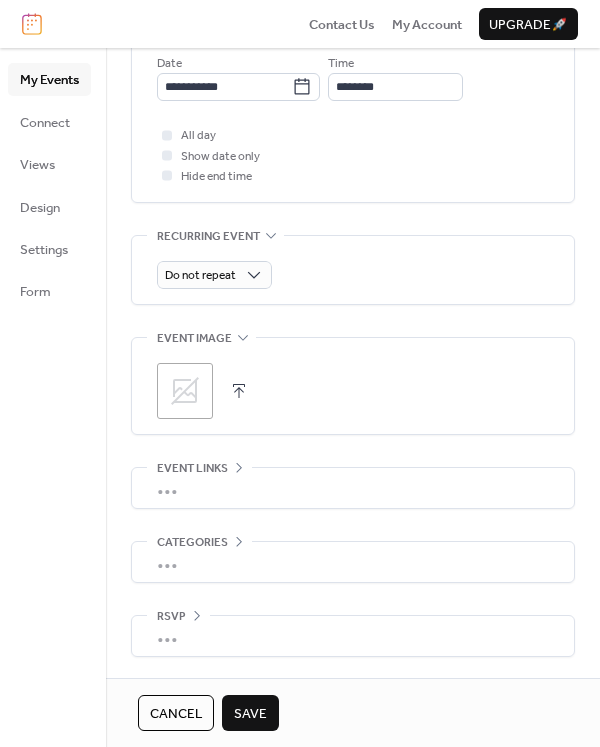 click 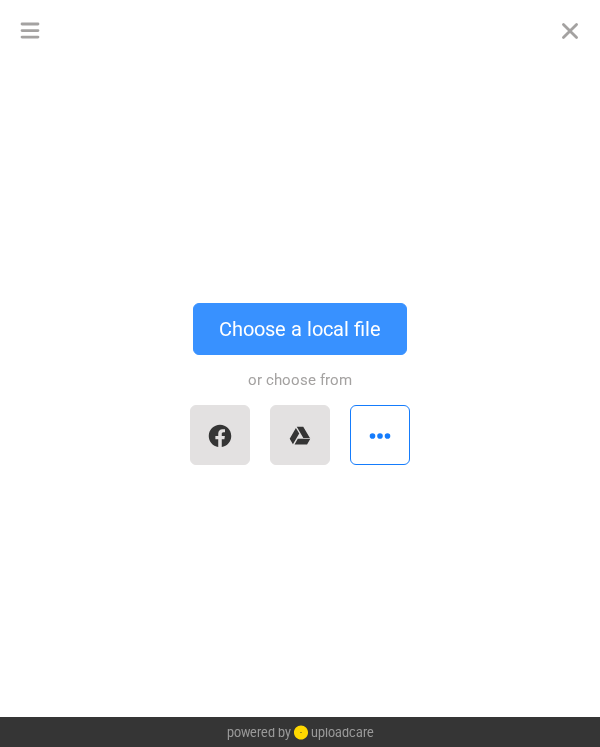 click on "Choose a local file" at bounding box center [300, 329] 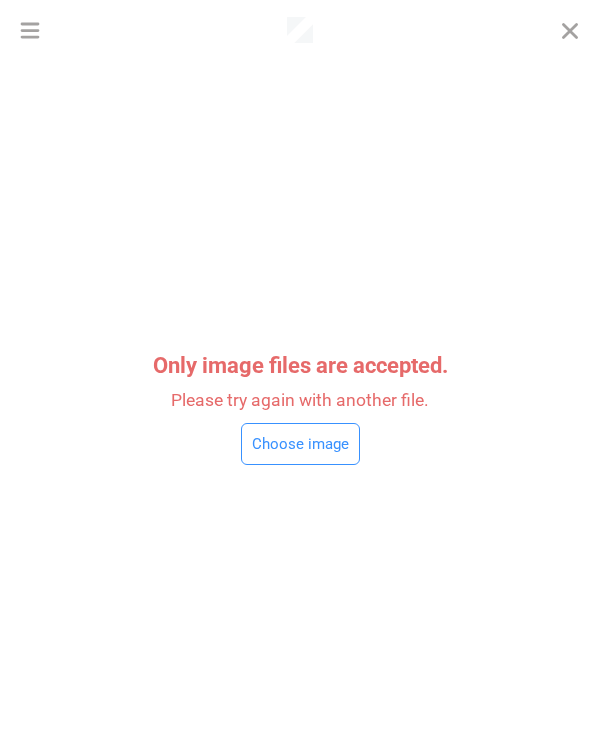 click on "Choose image" at bounding box center (300, 444) 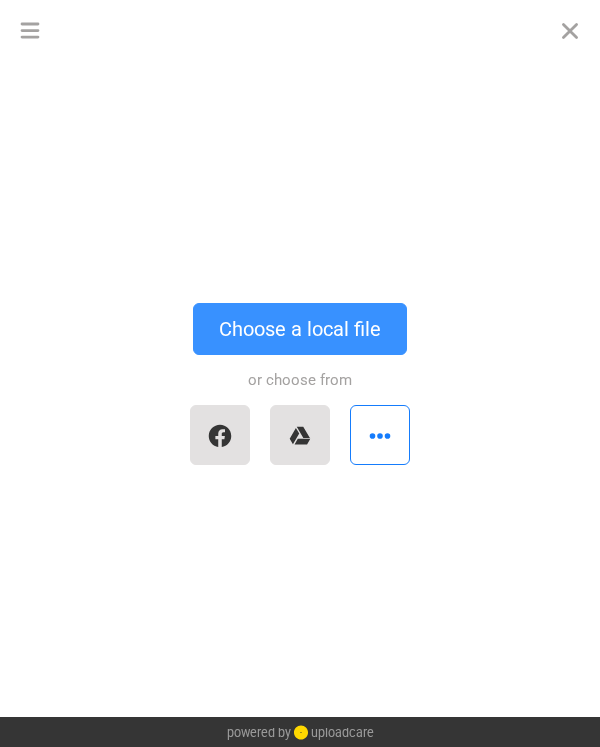 click on "Choose a local file" at bounding box center (300, 329) 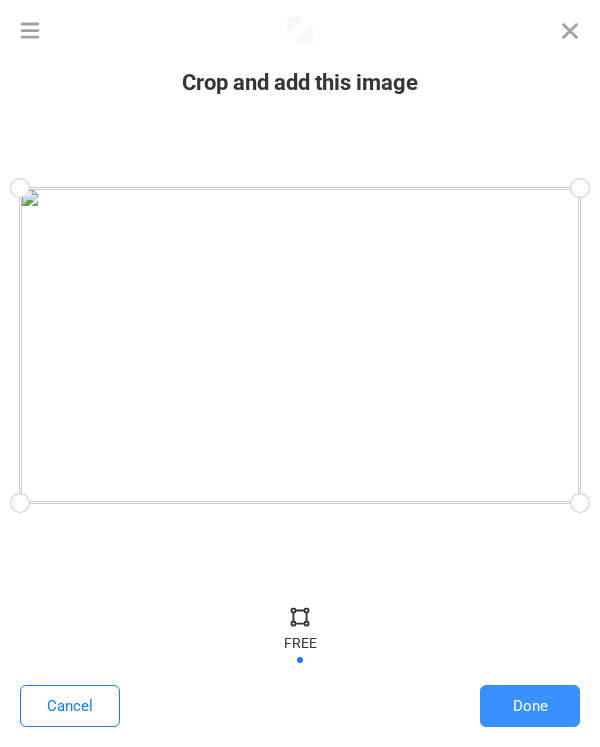 click on "Done" at bounding box center [530, 706] 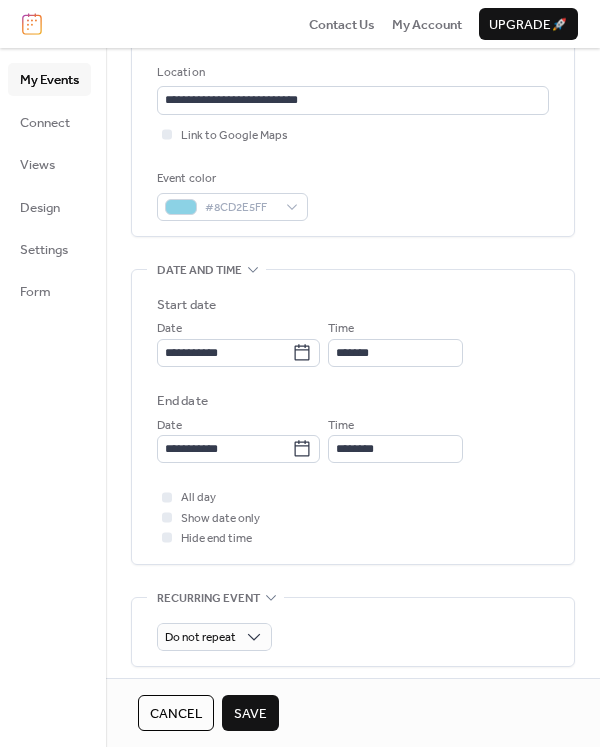 scroll, scrollTop: 370, scrollLeft: 0, axis: vertical 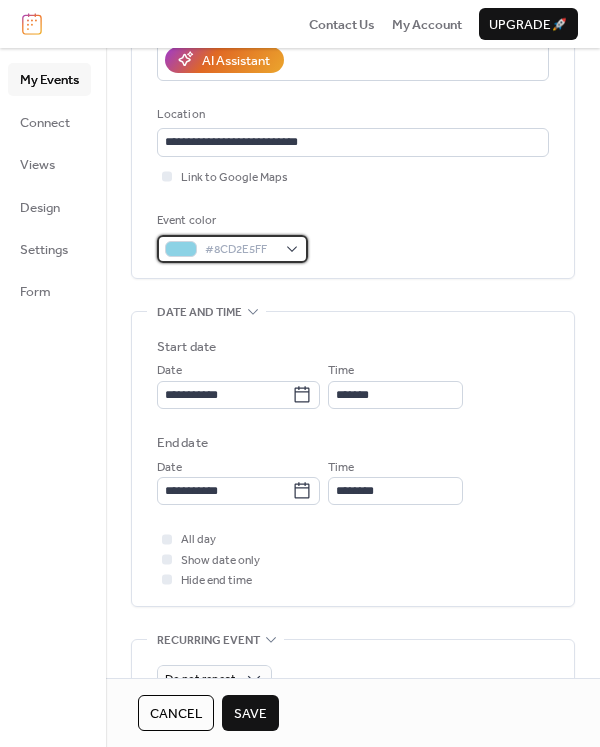 click at bounding box center [181, 249] 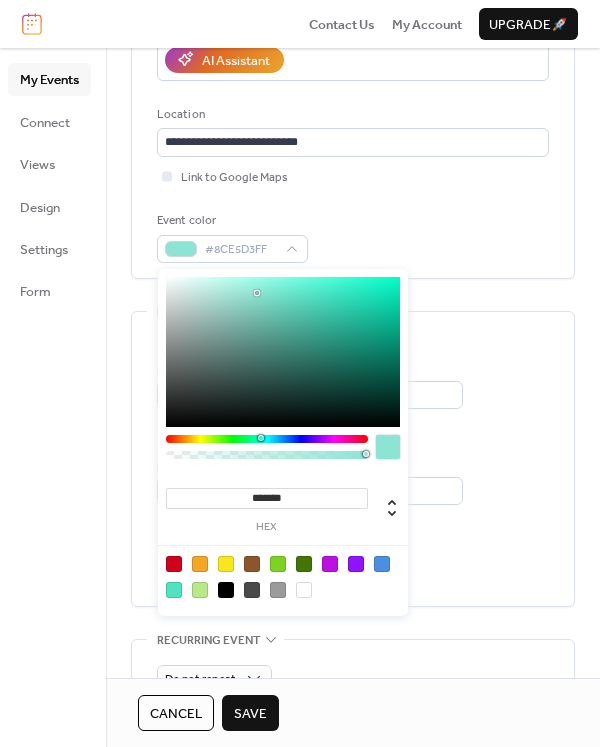 drag, startPoint x: 273, startPoint y: 435, endPoint x: 260, endPoint y: 434, distance: 13.038404 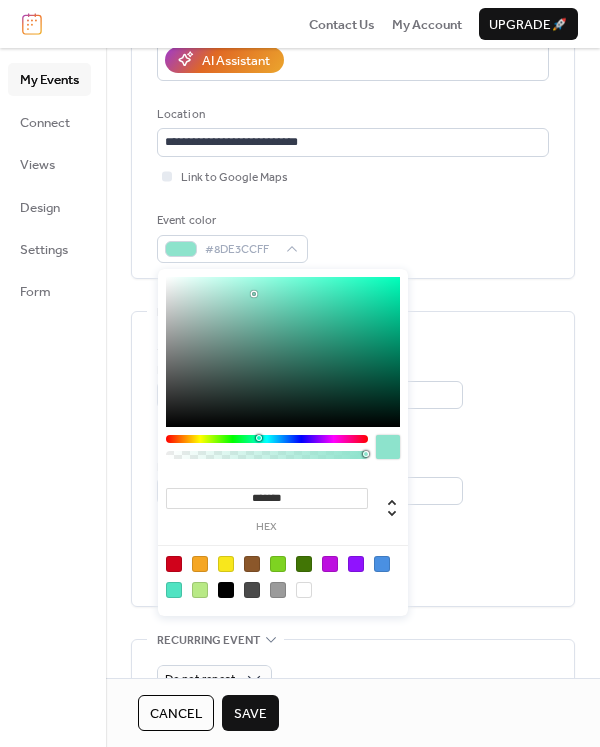 drag, startPoint x: 254, startPoint y: 293, endPoint x: 256, endPoint y: 317, distance: 24.083189 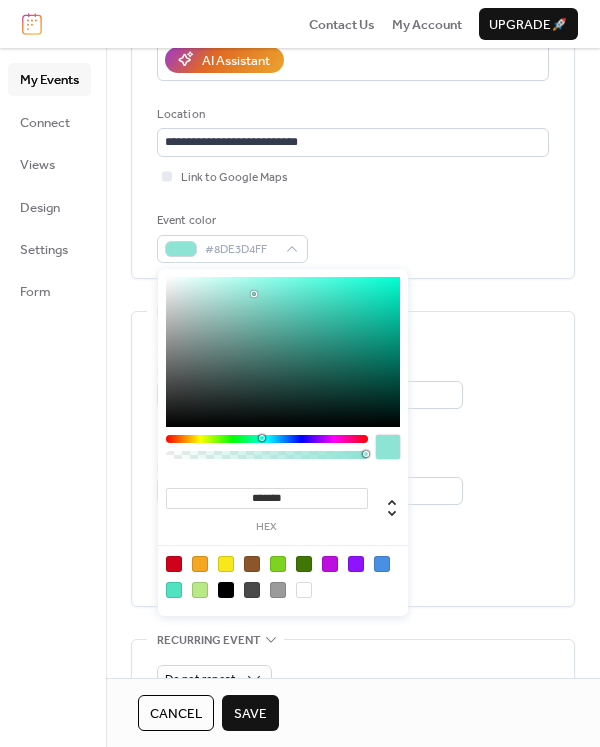 click at bounding box center [262, 438] 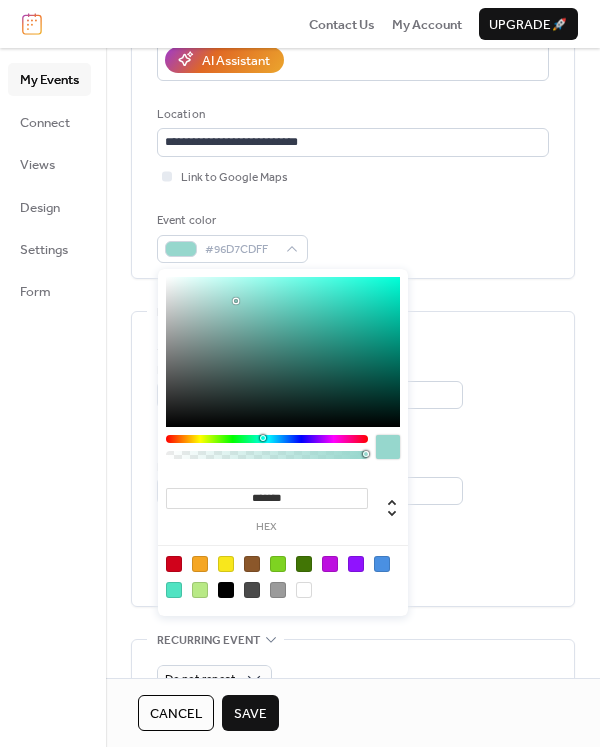 type on "*******" 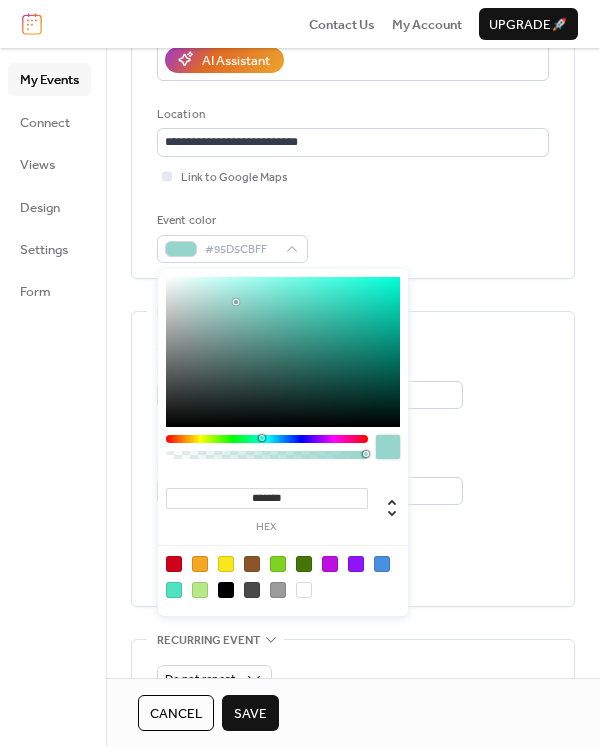 drag, startPoint x: 251, startPoint y: 296, endPoint x: 236, endPoint y: 302, distance: 16.155495 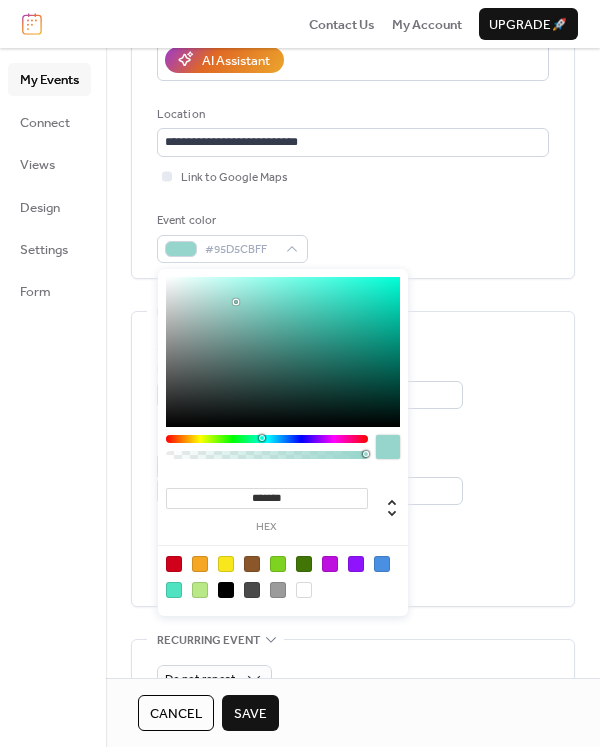 click on "**********" at bounding box center (353, 469) 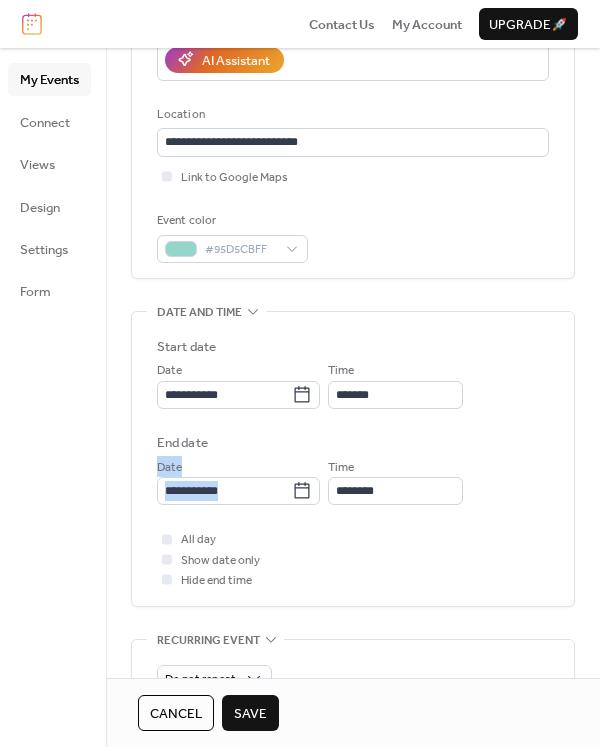 scroll, scrollTop: 777, scrollLeft: 0, axis: vertical 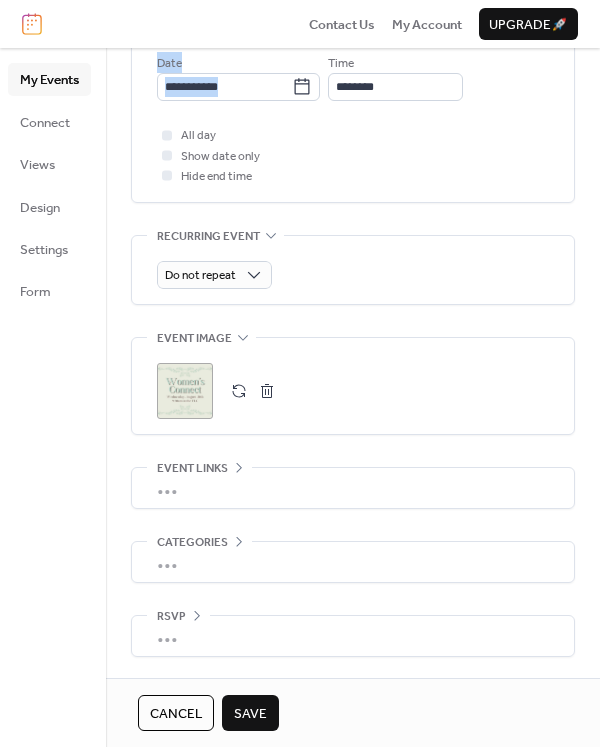 click on "Save" at bounding box center (250, 714) 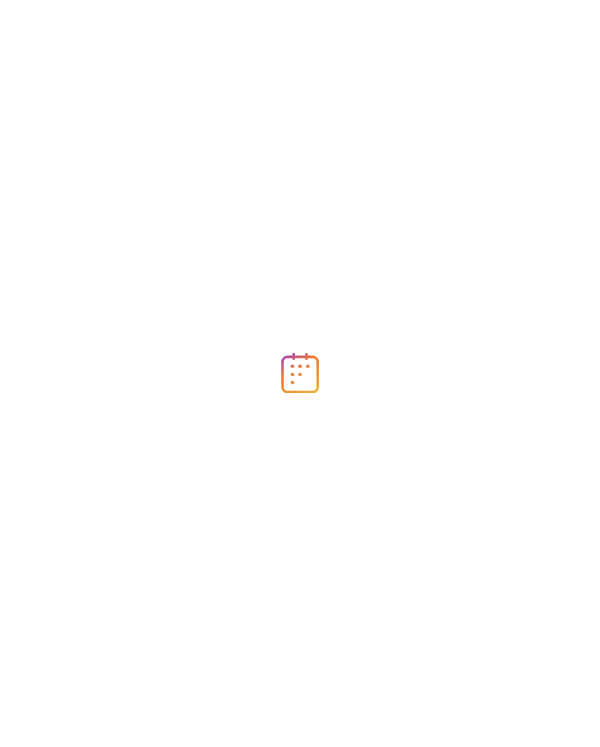scroll, scrollTop: 0, scrollLeft: 0, axis: both 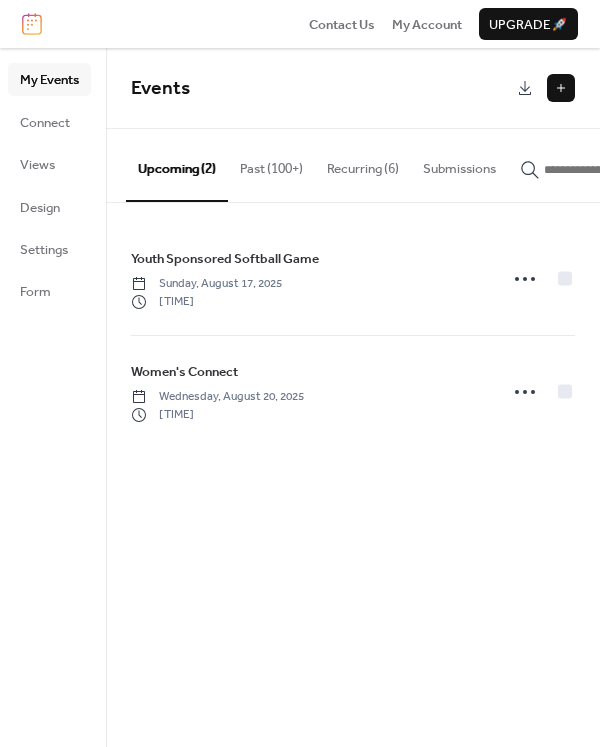 click at bounding box center (561, 88) 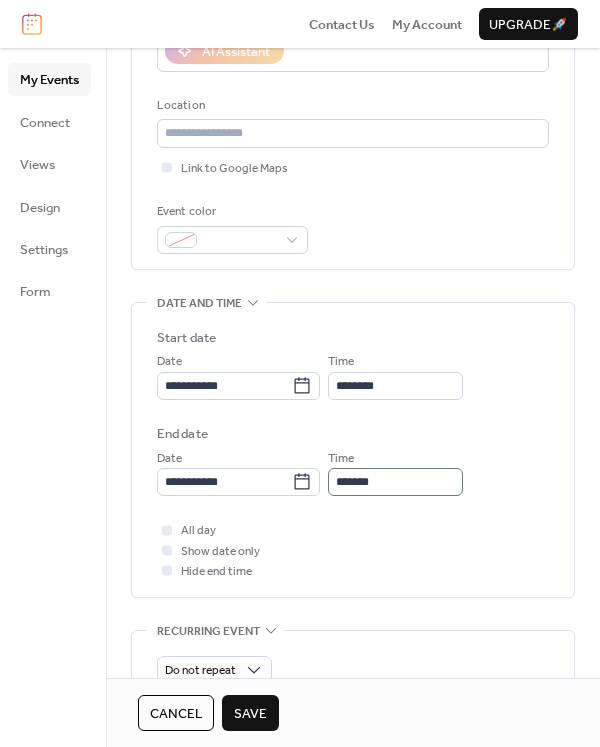 scroll, scrollTop: 417, scrollLeft: 0, axis: vertical 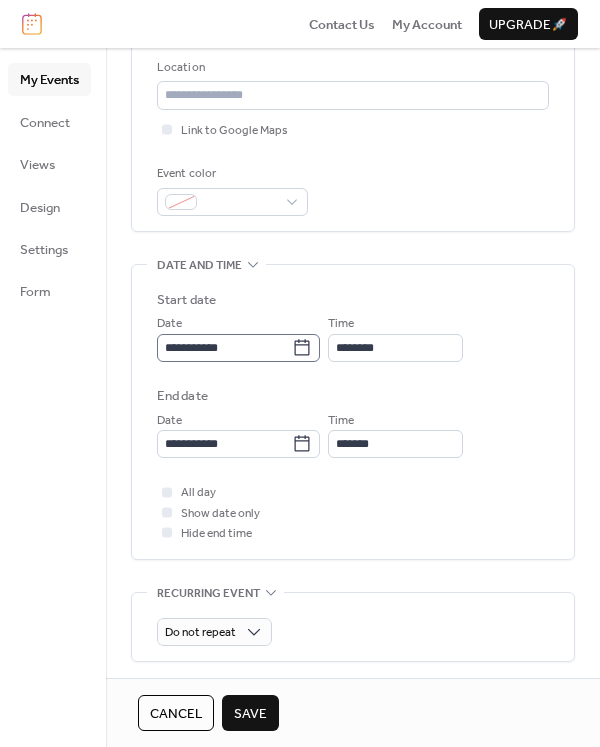 type on "**********" 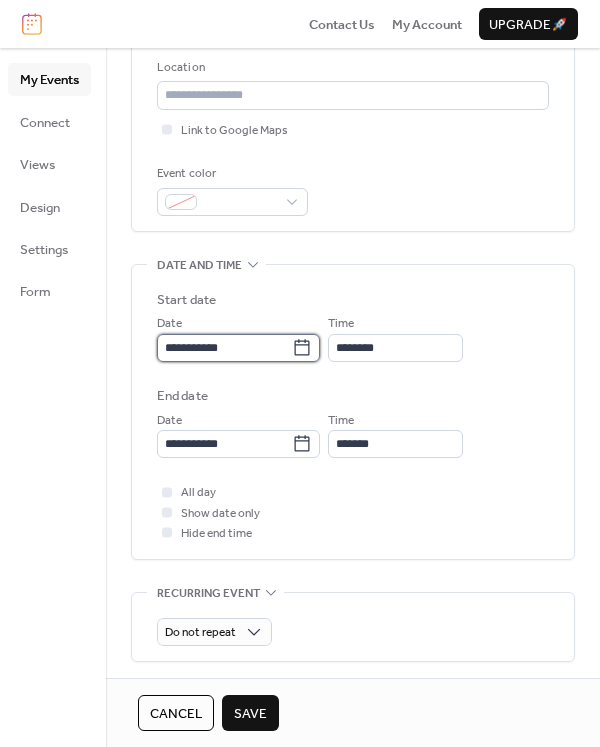 click on "**********" at bounding box center [224, 348] 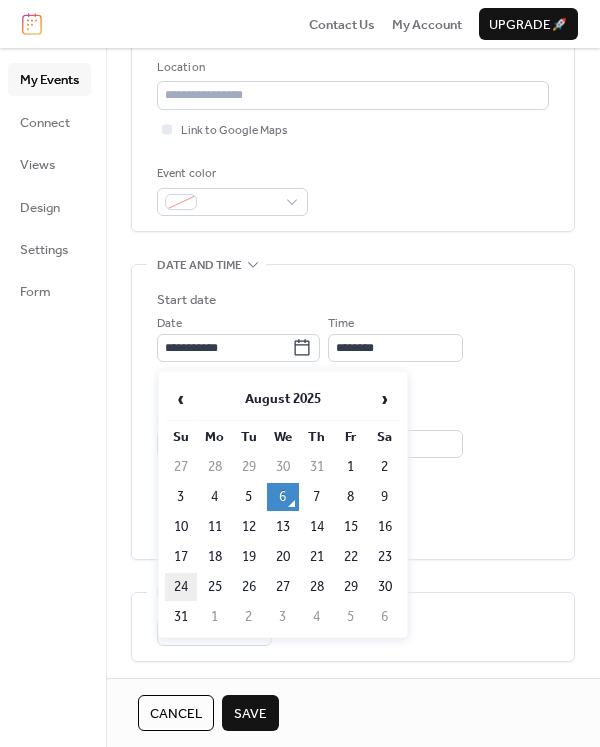 click on "24" at bounding box center [181, 587] 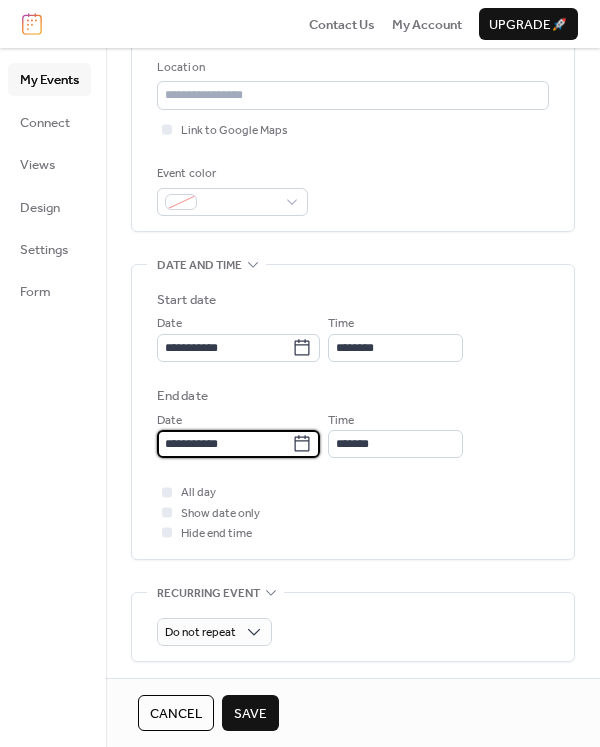 click on "**********" at bounding box center (224, 444) 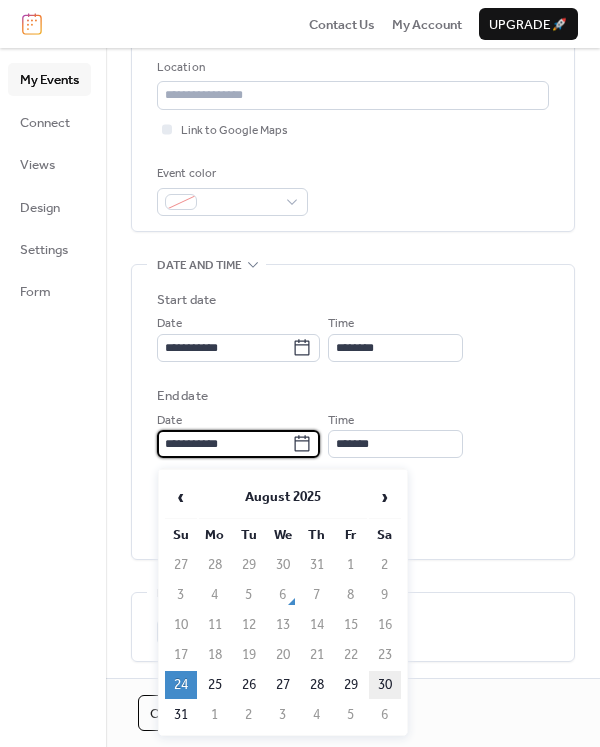 click on "30" at bounding box center [385, 685] 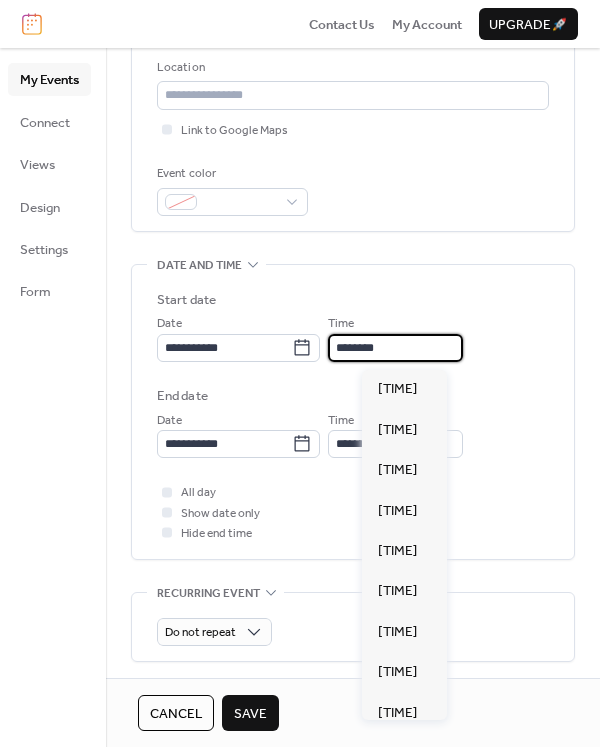 click on "********" at bounding box center [395, 348] 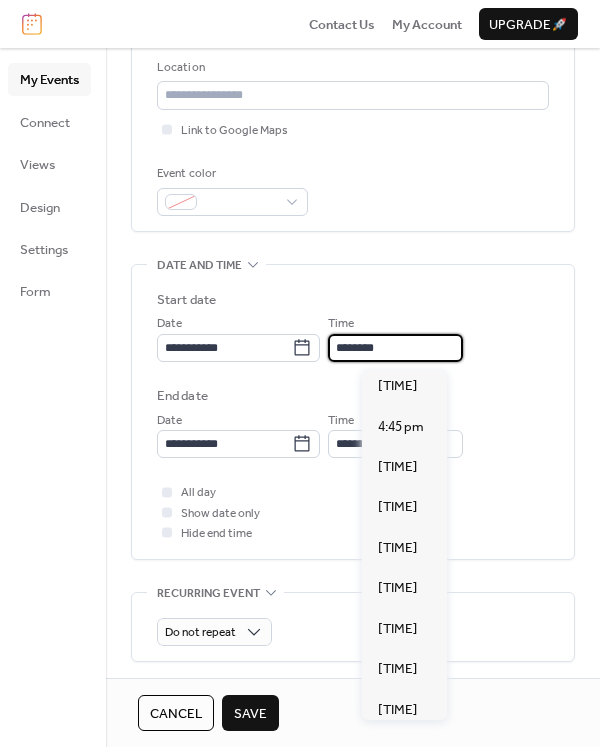 scroll, scrollTop: 2709, scrollLeft: 0, axis: vertical 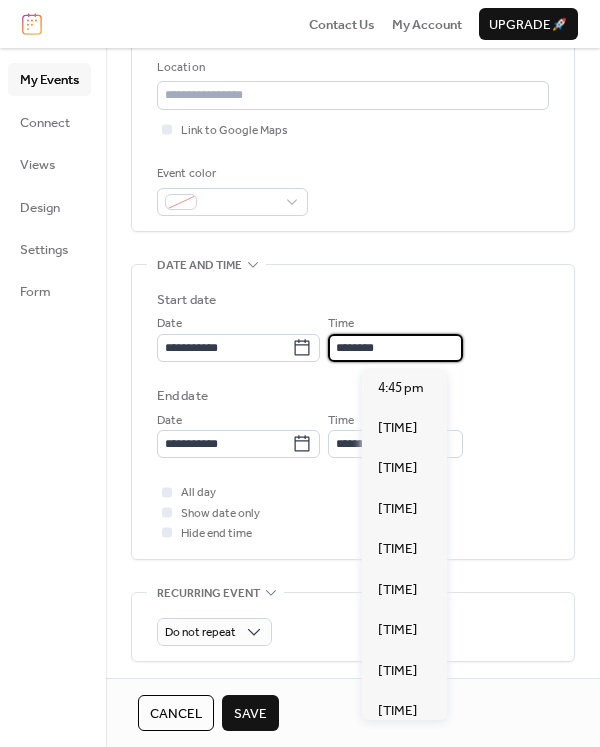click on "7:00 pm" at bounding box center (397, 751) 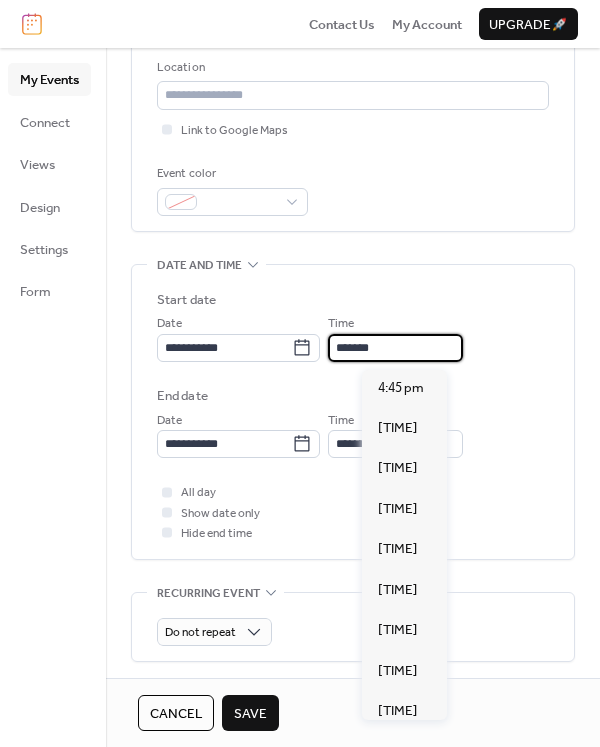type on "*******" 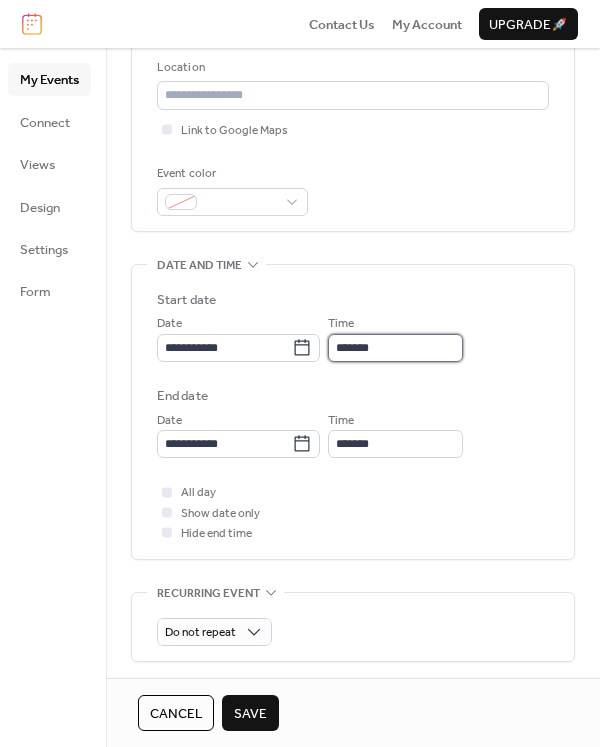 click on "*******" at bounding box center (395, 348) 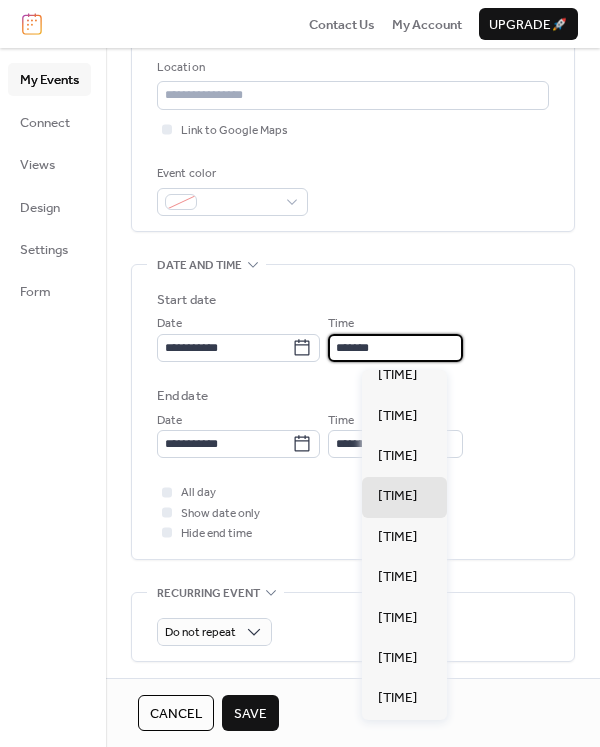scroll, scrollTop: 2772, scrollLeft: 0, axis: vertical 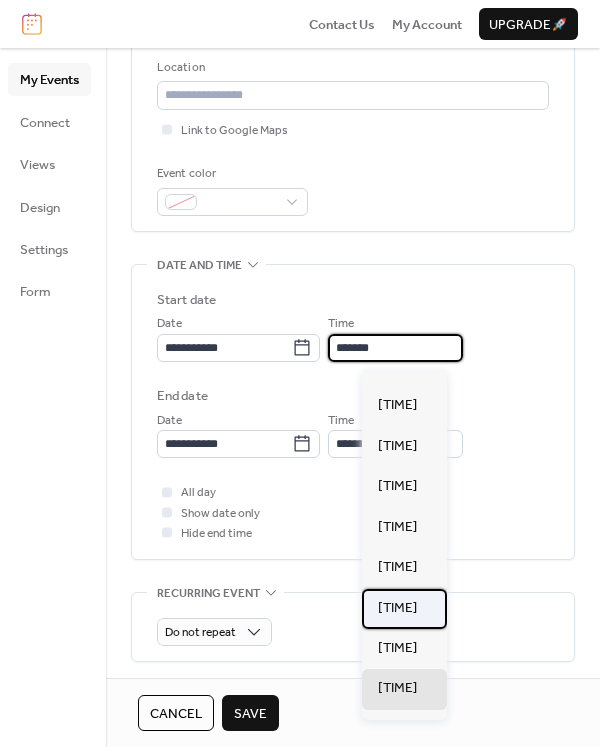 click on "6:30 pm" at bounding box center (397, 608) 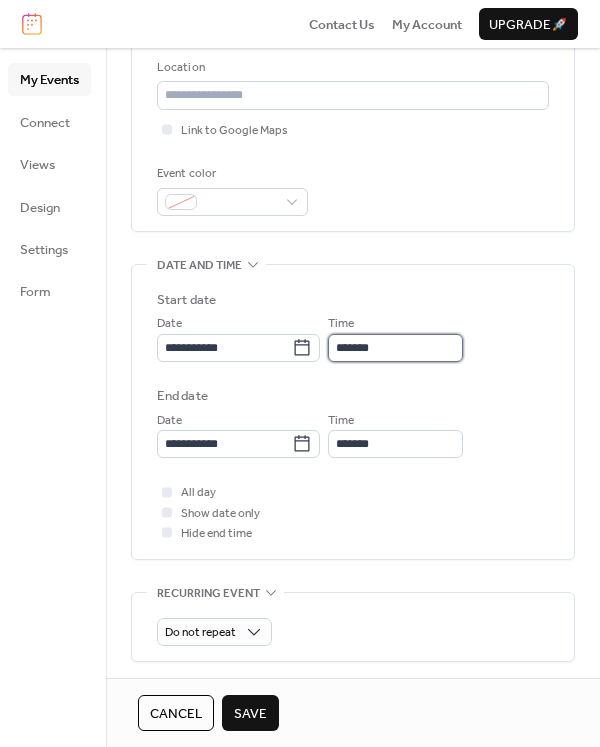 click on "*******" at bounding box center (395, 348) 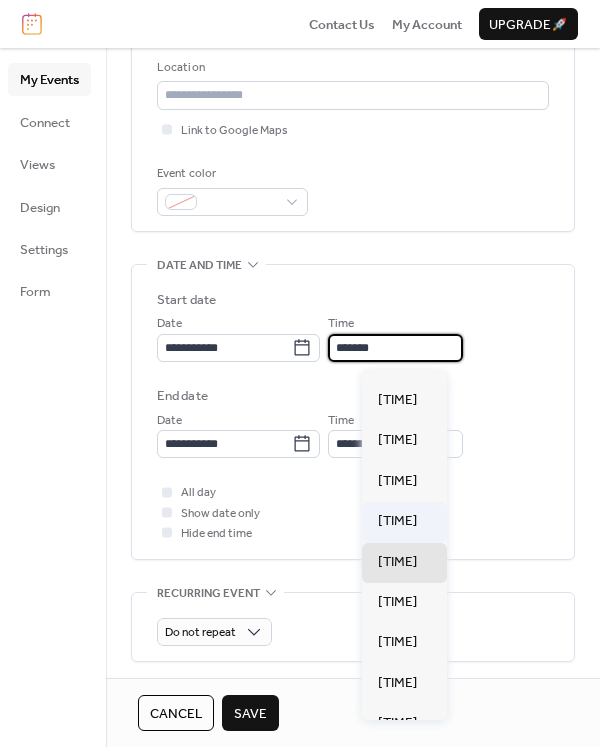 scroll, scrollTop: 2782, scrollLeft: 0, axis: vertical 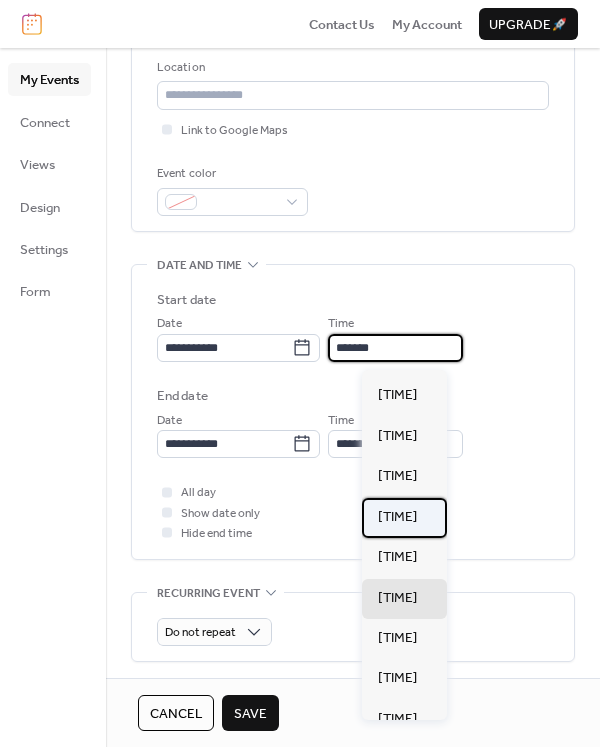 click on "6:00 pm" at bounding box center (397, 517) 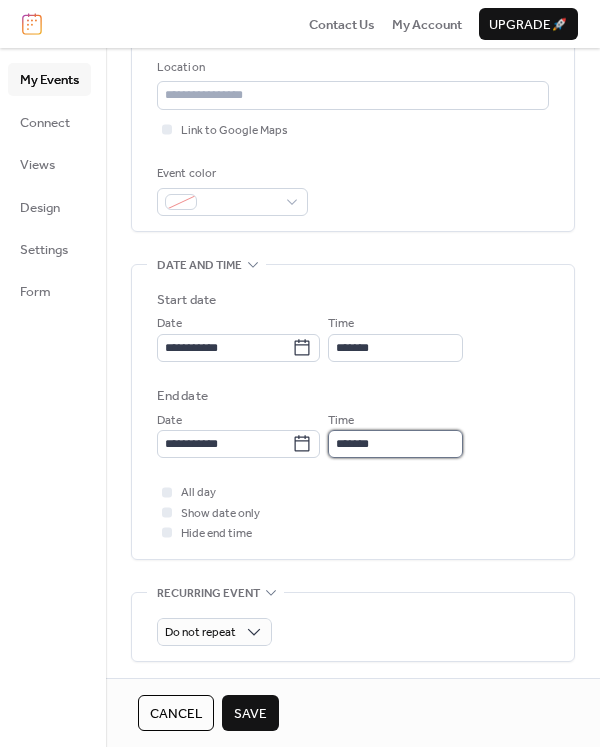 click on "*******" at bounding box center [395, 444] 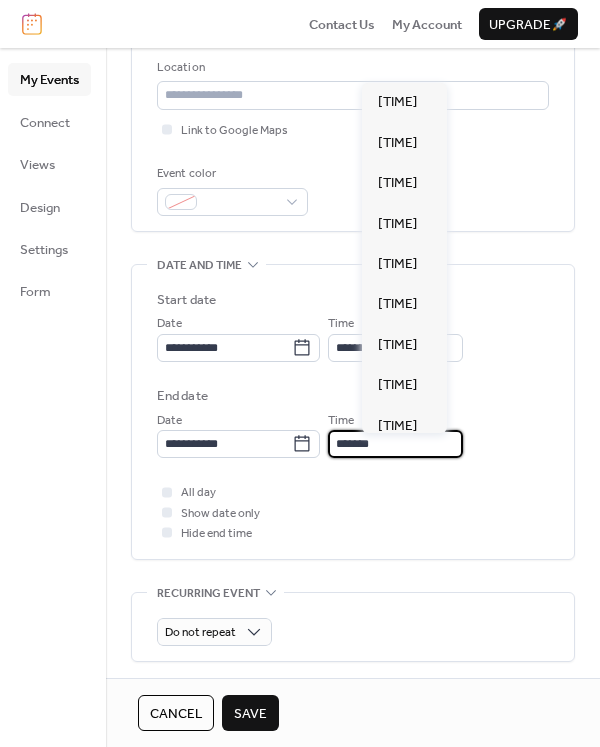 scroll, scrollTop: 2964, scrollLeft: 0, axis: vertical 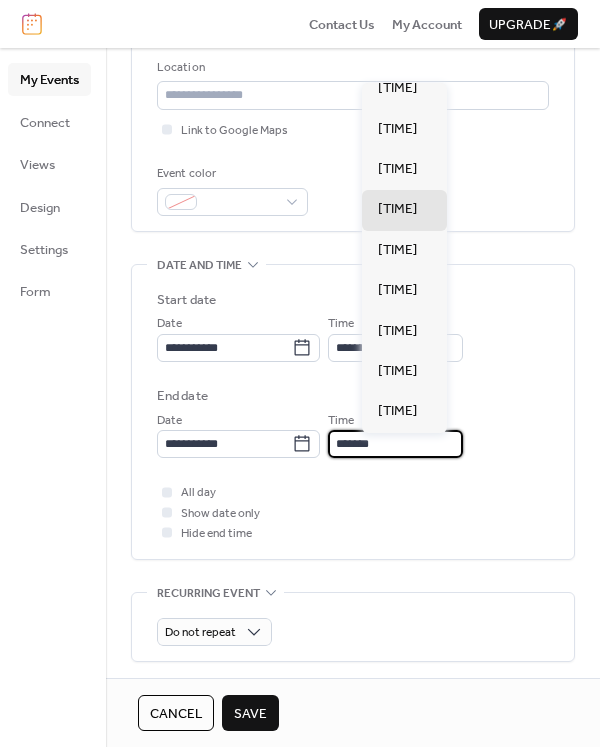 click on "8:45 pm" at bounding box center [397, 492] 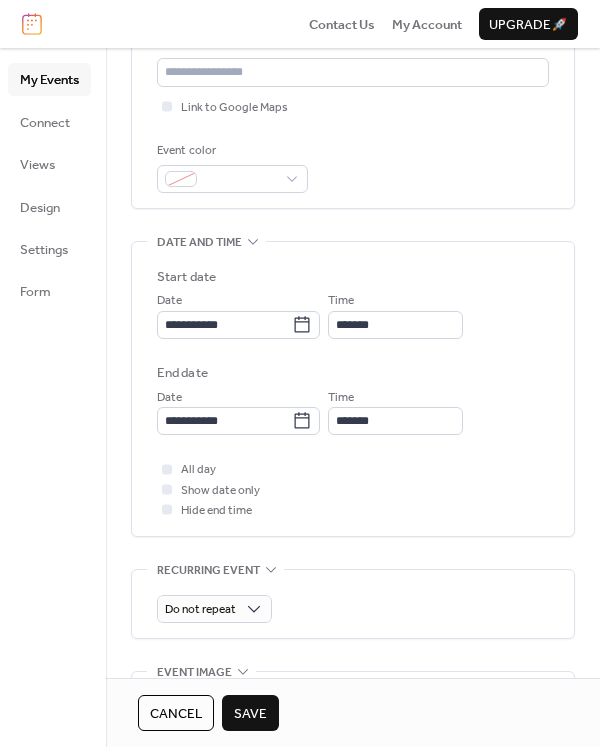 scroll, scrollTop: 0, scrollLeft: 0, axis: both 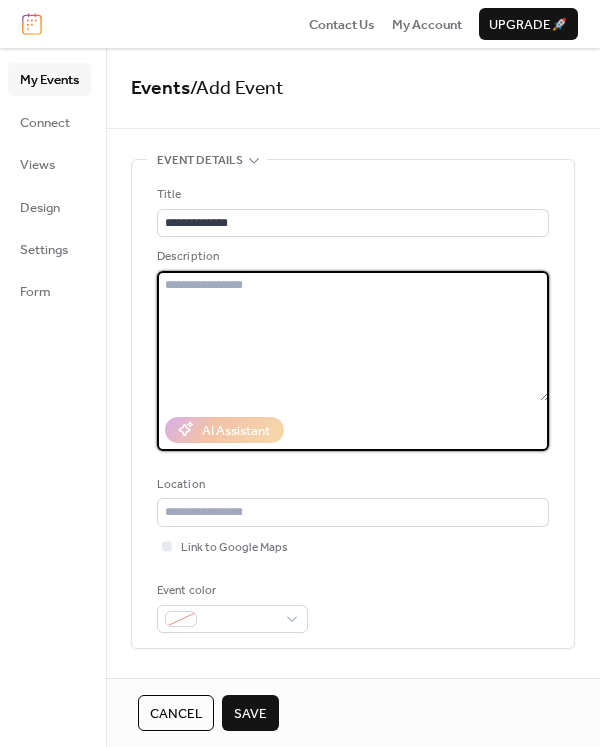 click at bounding box center [353, 336] 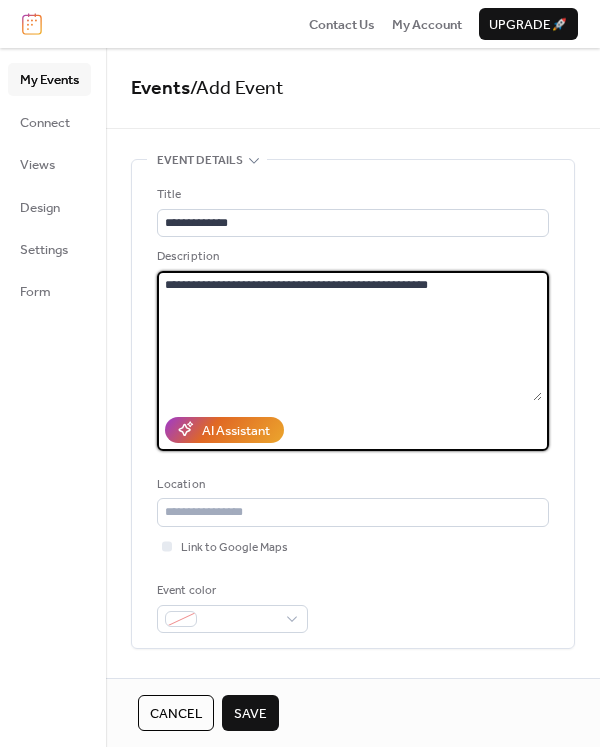 click on "**********" at bounding box center [349, 336] 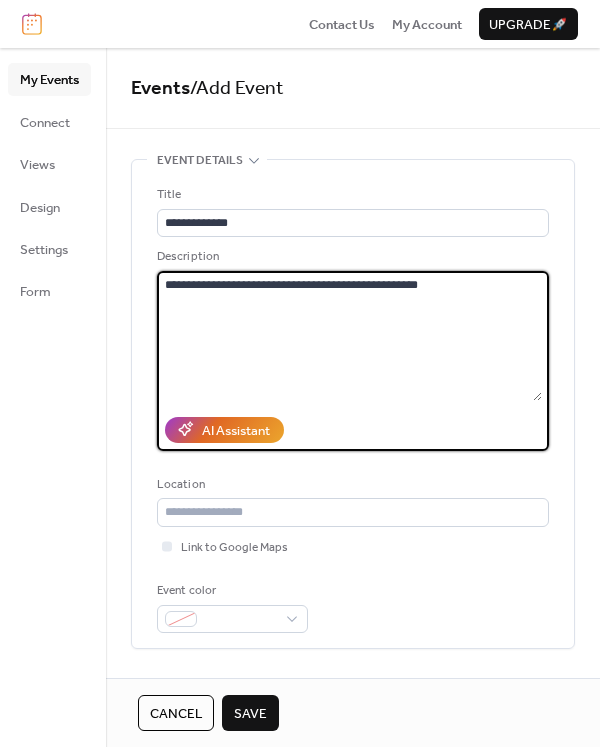 click on "**********" at bounding box center [349, 336] 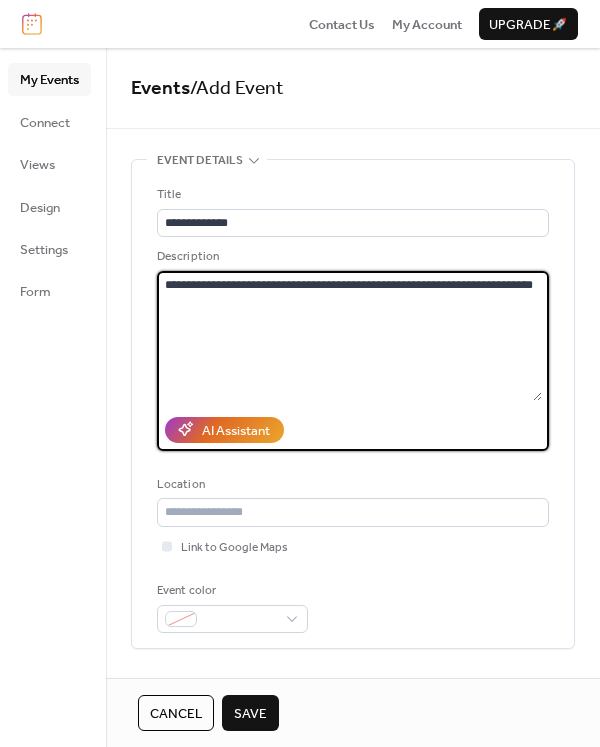drag, startPoint x: 358, startPoint y: 282, endPoint x: 464, endPoint y: 317, distance: 111.62885 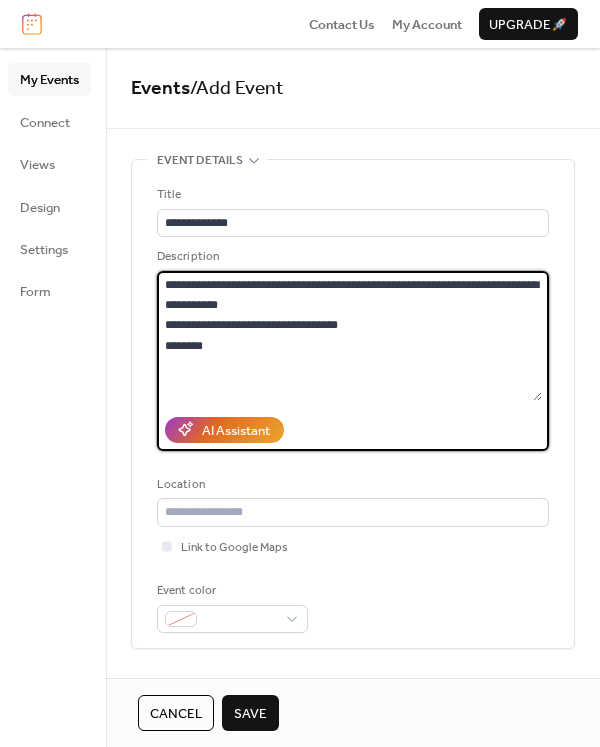 click on "**********" at bounding box center [349, 336] 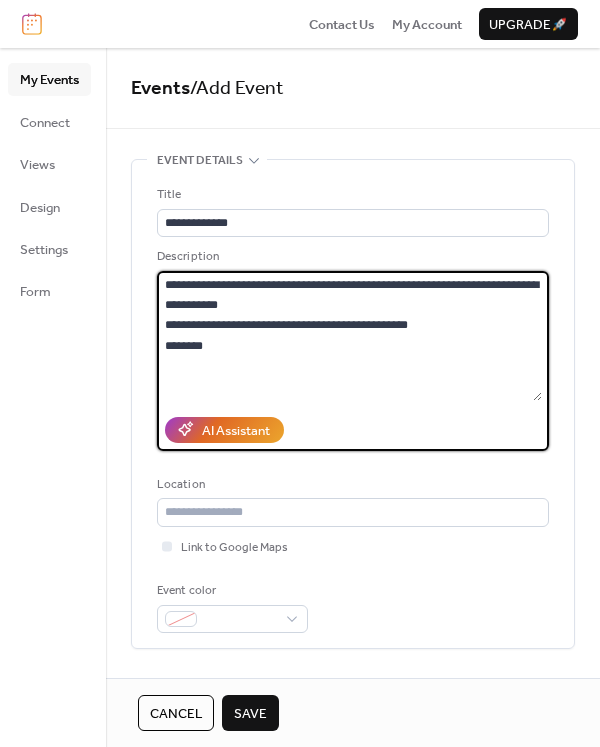 click on "**********" at bounding box center (349, 336) 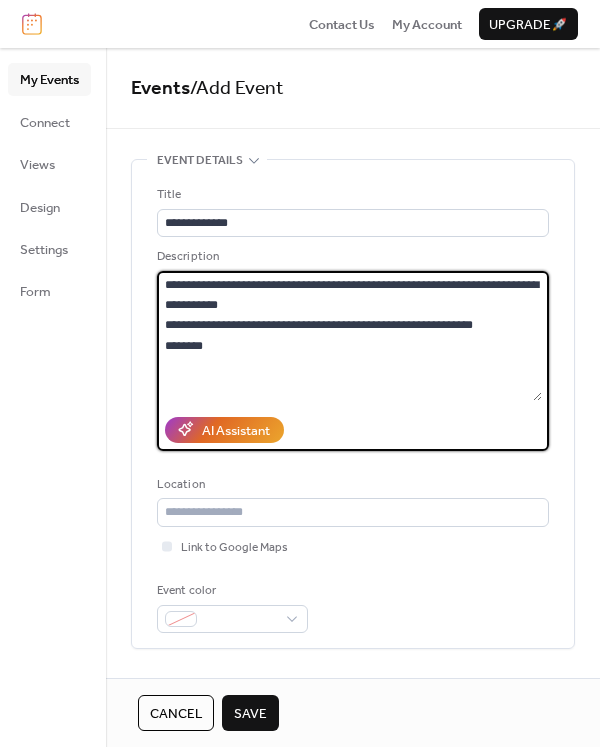 click on "**********" at bounding box center [349, 336] 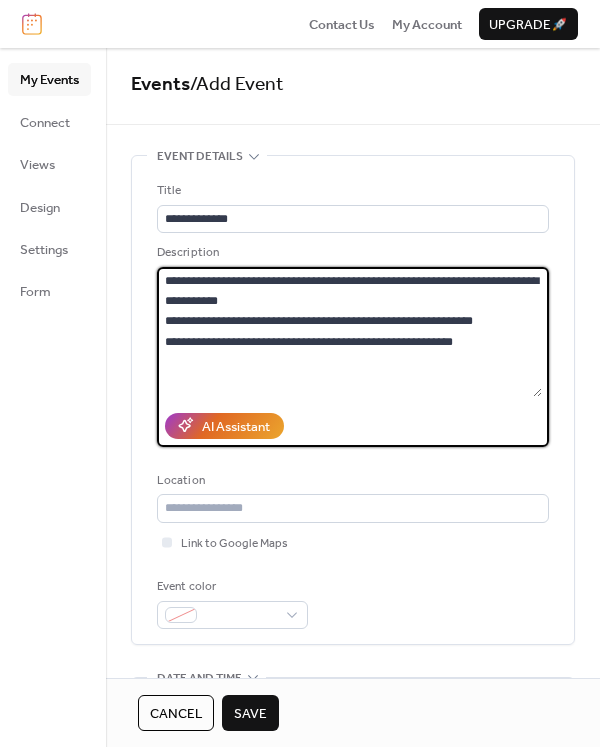 scroll, scrollTop: 0, scrollLeft: 0, axis: both 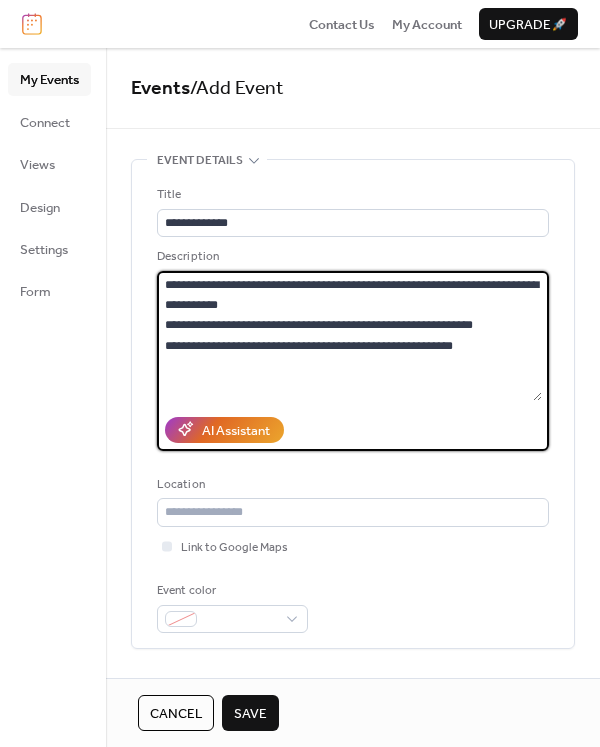 click on "**********" at bounding box center [349, 336] 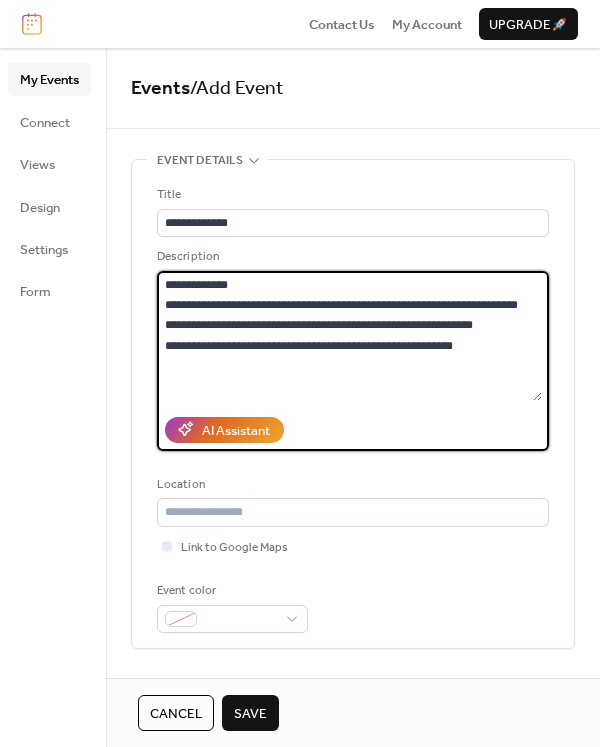 drag, startPoint x: 244, startPoint y: 283, endPoint x: 153, endPoint y: 280, distance: 91.04944 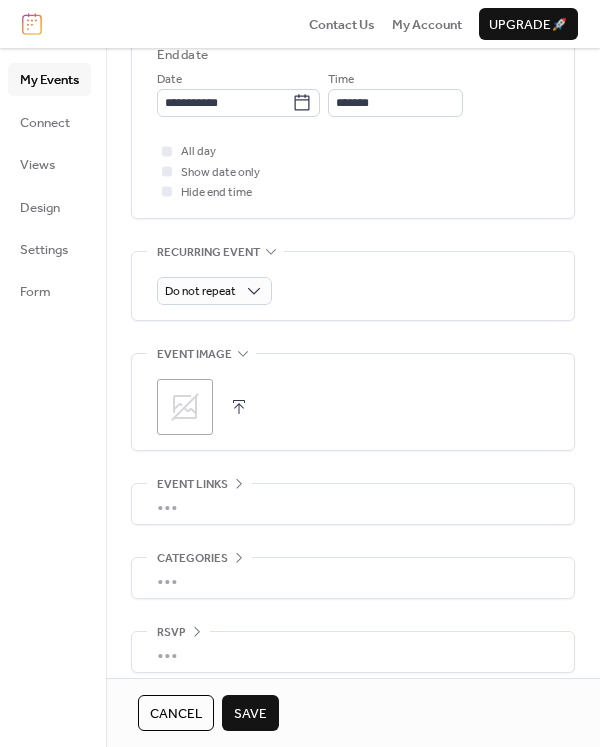 scroll, scrollTop: 762, scrollLeft: 0, axis: vertical 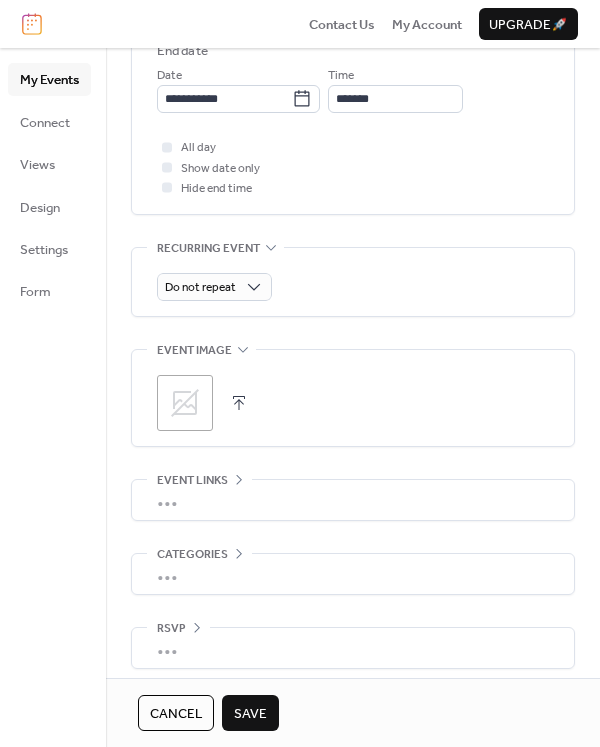 type on "**********" 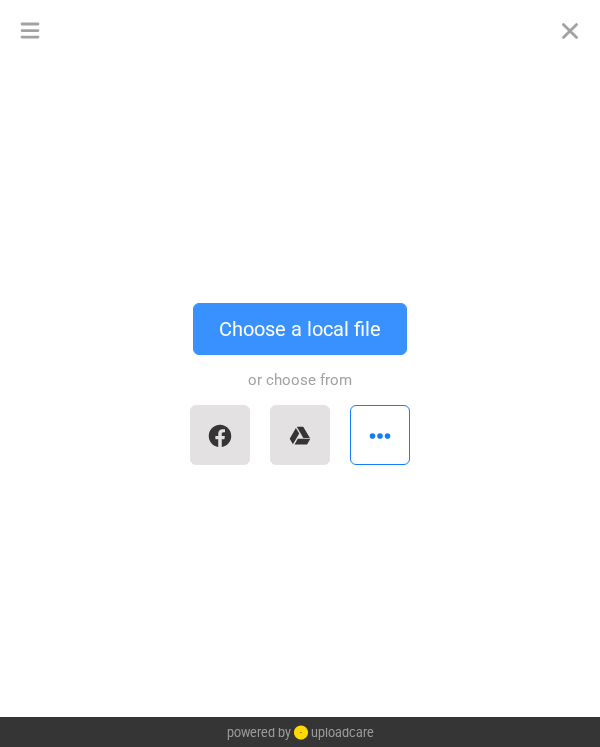 click on "Choose a local file" at bounding box center (300, 329) 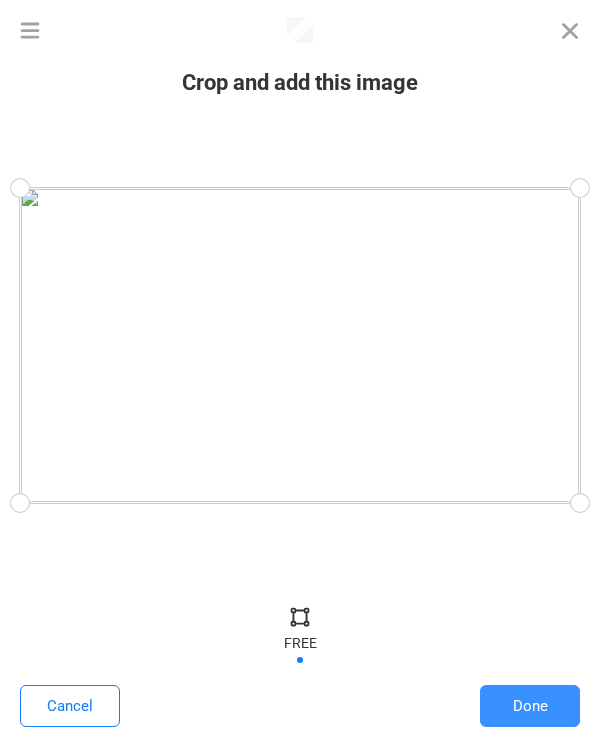 click on "Done" at bounding box center (530, 706) 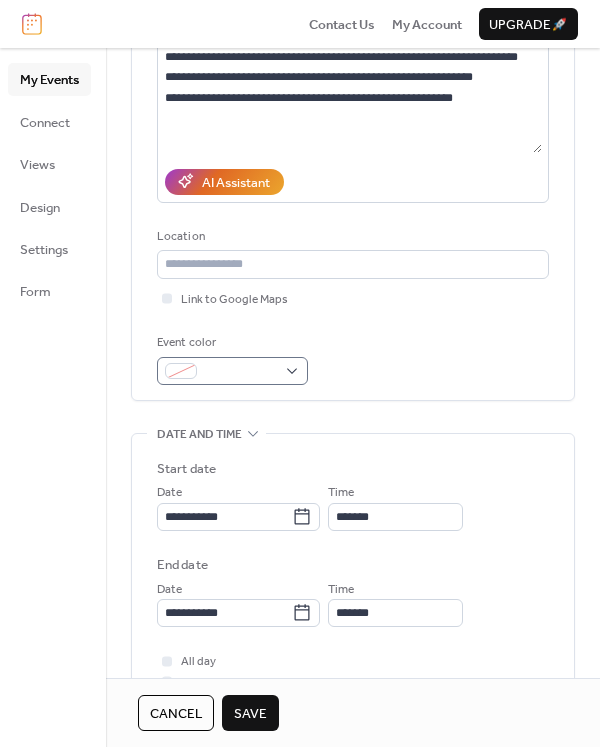 scroll, scrollTop: 244, scrollLeft: 0, axis: vertical 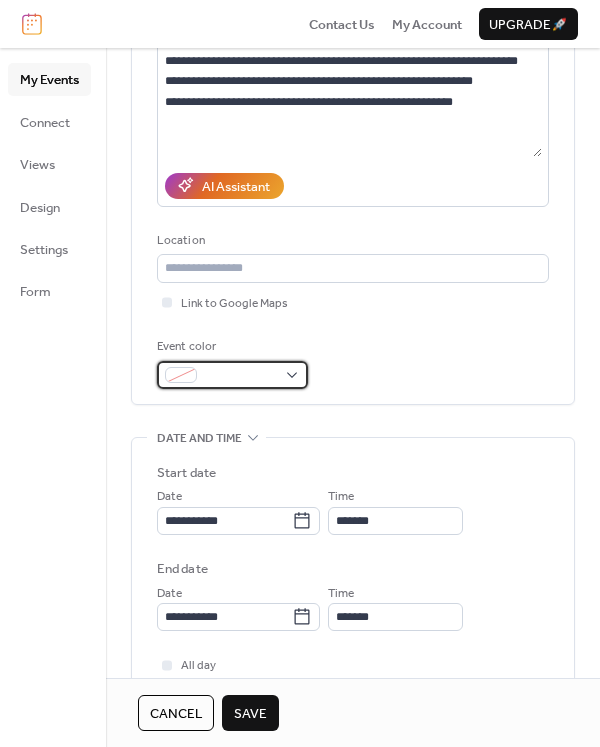 click at bounding box center [240, 376] 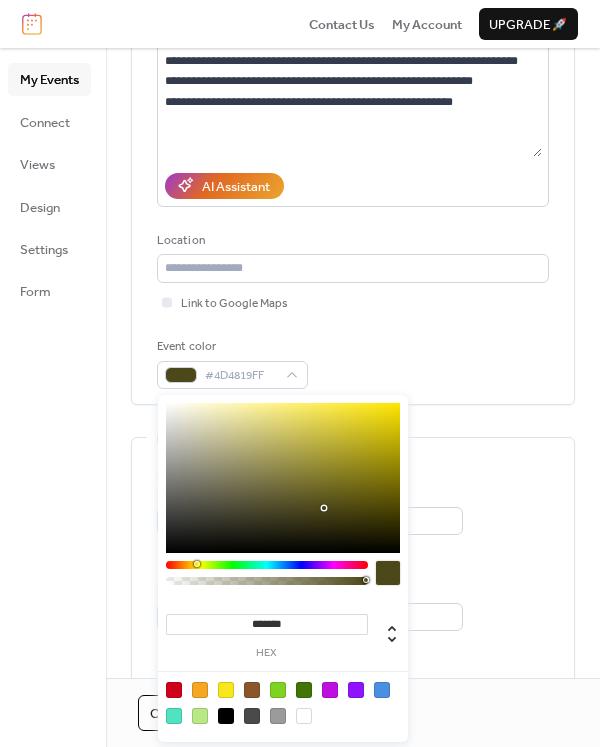 drag, startPoint x: 293, startPoint y: 564, endPoint x: 195, endPoint y: 569, distance: 98.12747 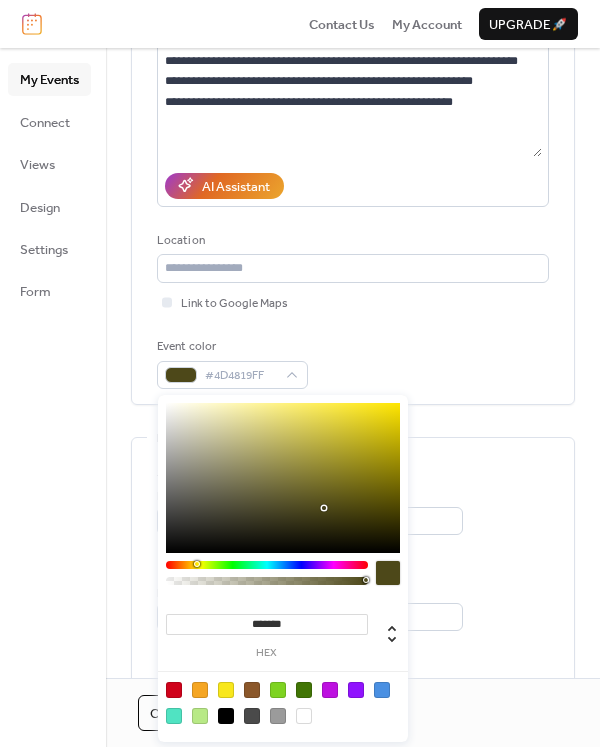 click at bounding box center (267, 565) 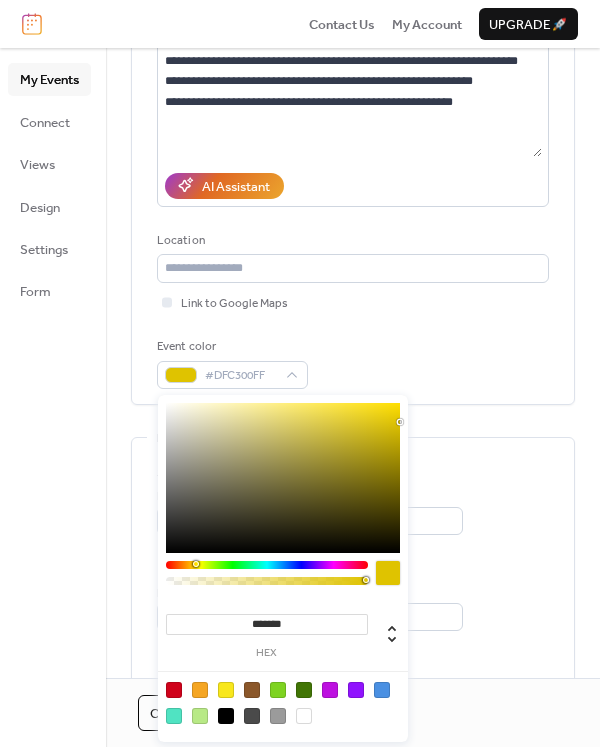 drag, startPoint x: 321, startPoint y: 505, endPoint x: 405, endPoint y: 421, distance: 118.79394 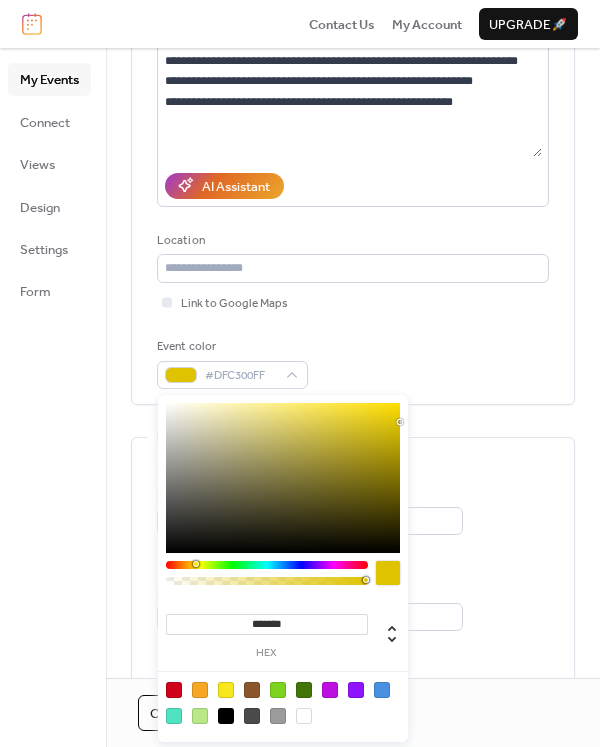 click on "******* hex" at bounding box center [283, 568] 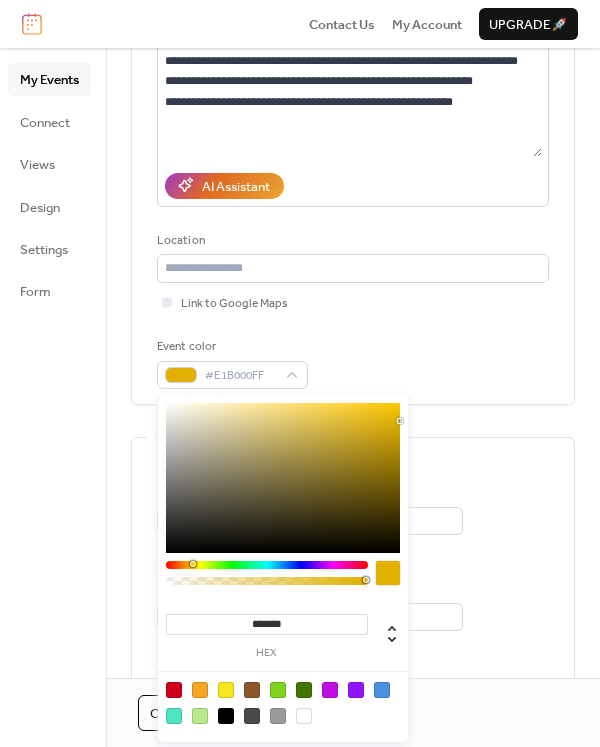 click at bounding box center [267, 565] 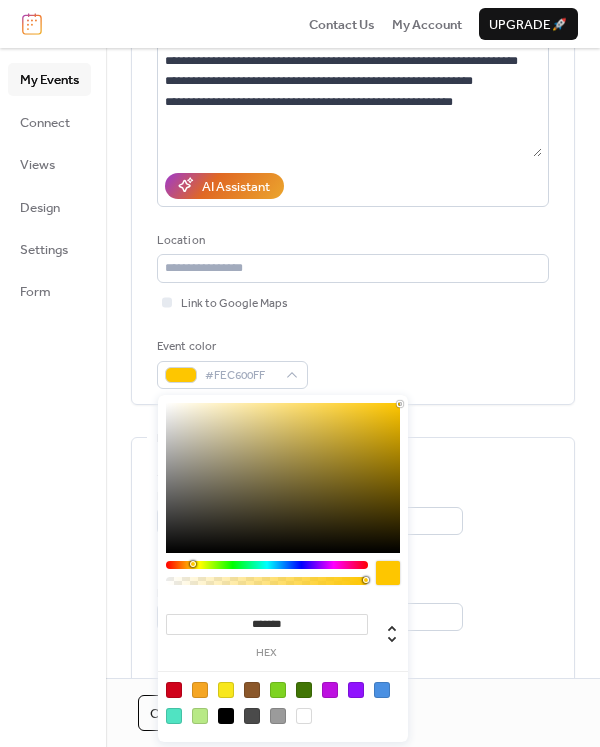 type on "*******" 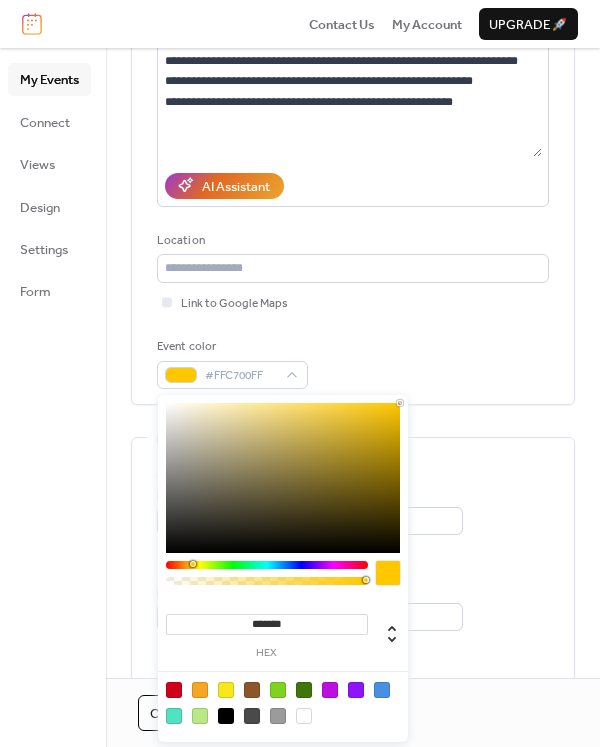drag, startPoint x: 398, startPoint y: 419, endPoint x: 404, endPoint y: 400, distance: 19.924858 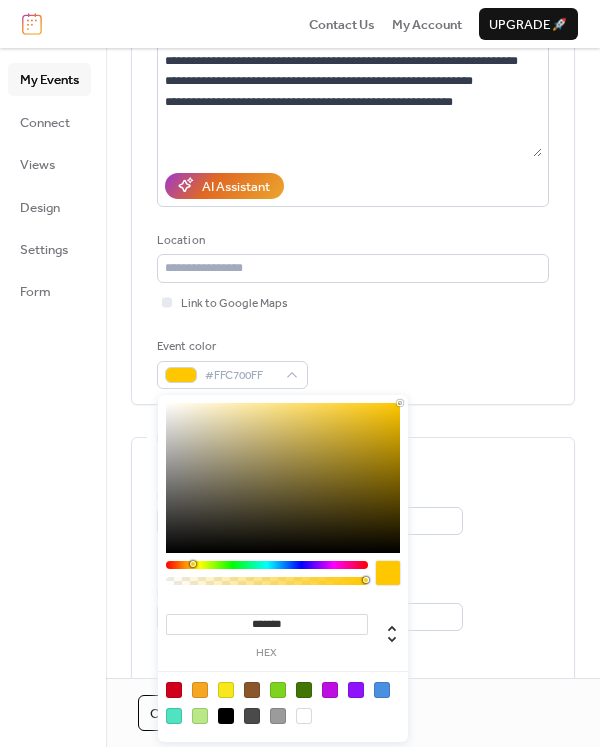 click on "******* hex" at bounding box center [283, 568] 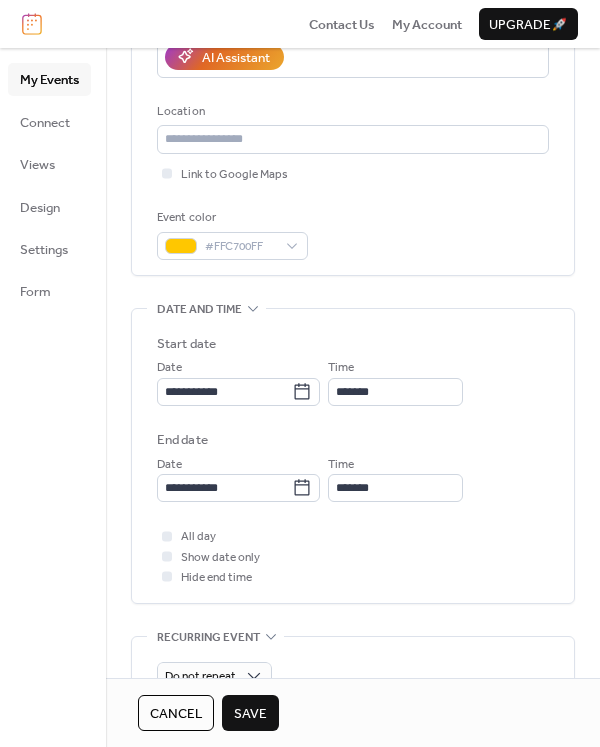 scroll, scrollTop: 330, scrollLeft: 0, axis: vertical 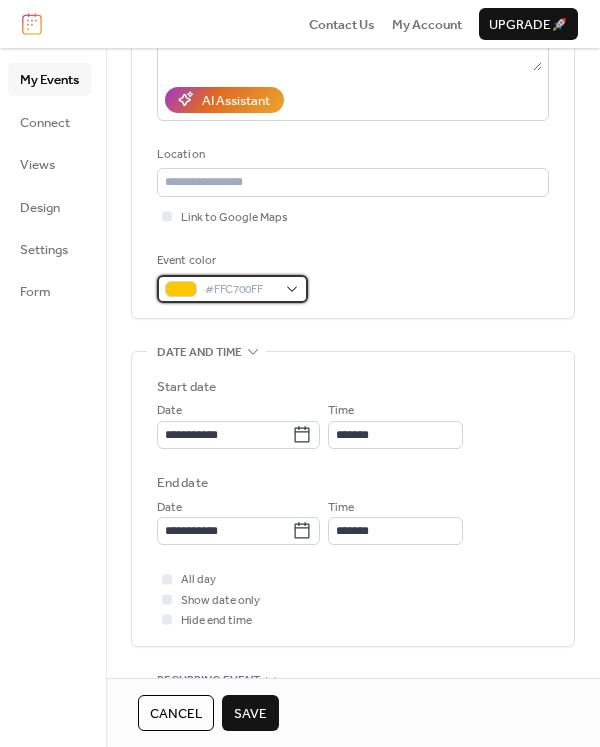 click at bounding box center [181, 289] 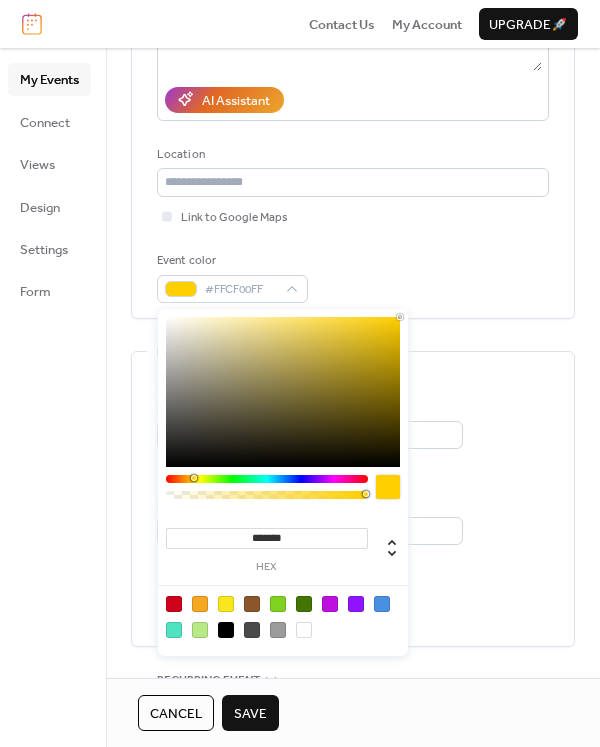 type on "*******" 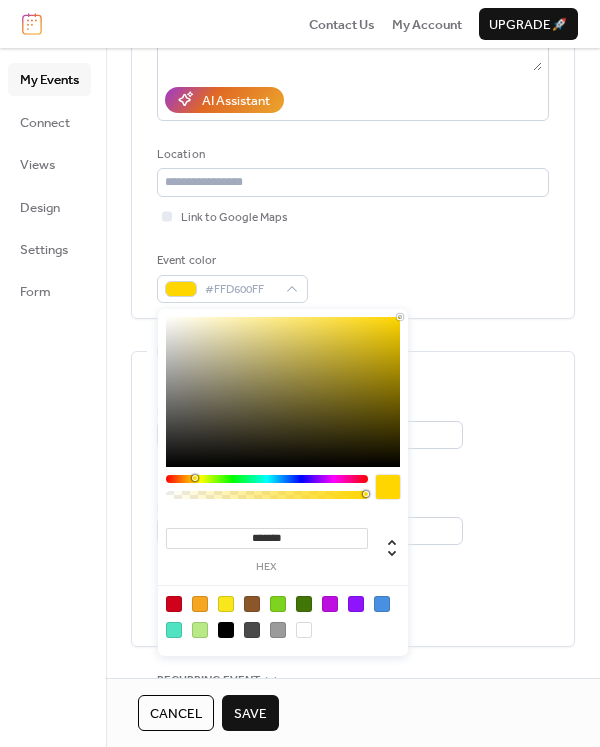 click at bounding box center (195, 478) 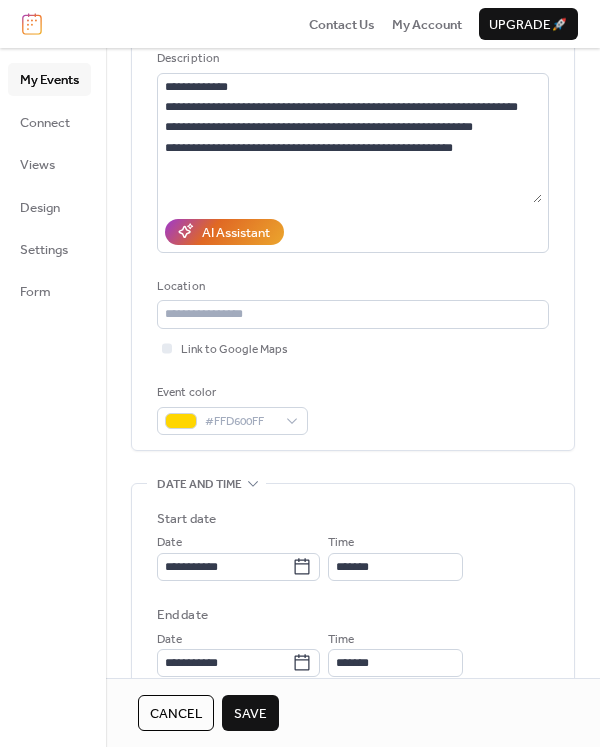 scroll, scrollTop: 0, scrollLeft: 0, axis: both 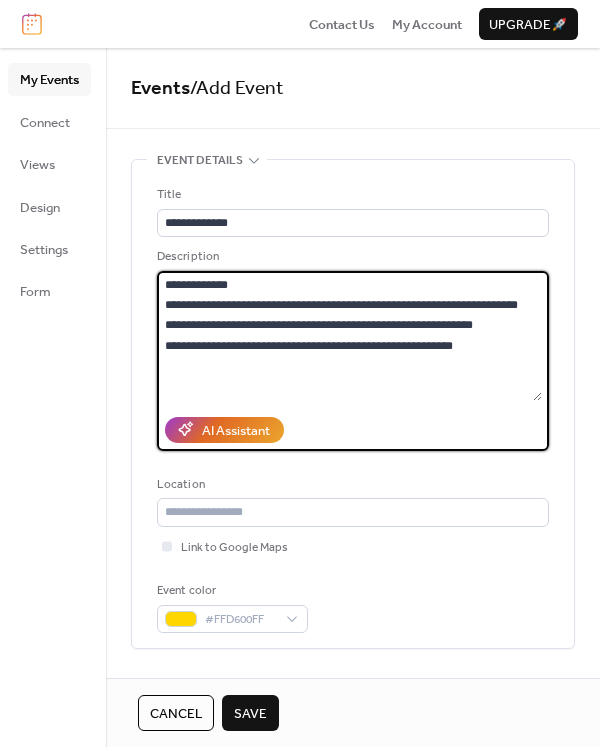 drag, startPoint x: 455, startPoint y: 308, endPoint x: 496, endPoint y: 303, distance: 41.303753 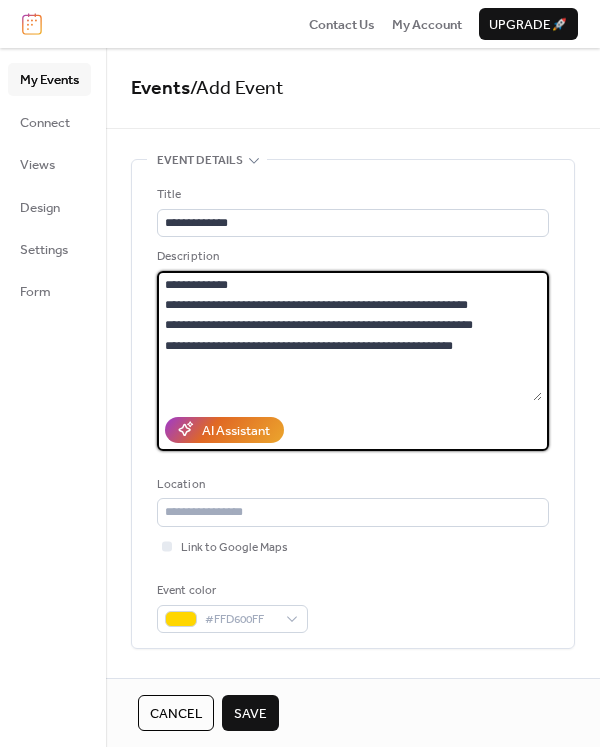 click on "**********" at bounding box center [349, 336] 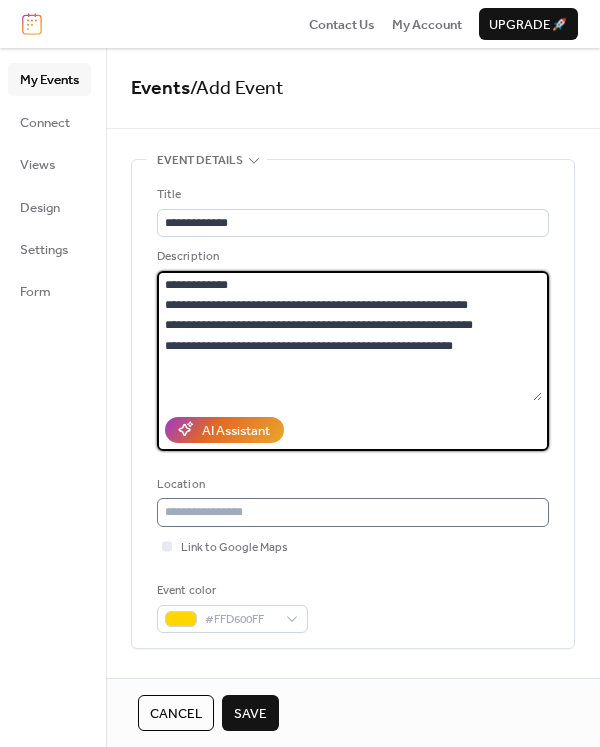 type on "**********" 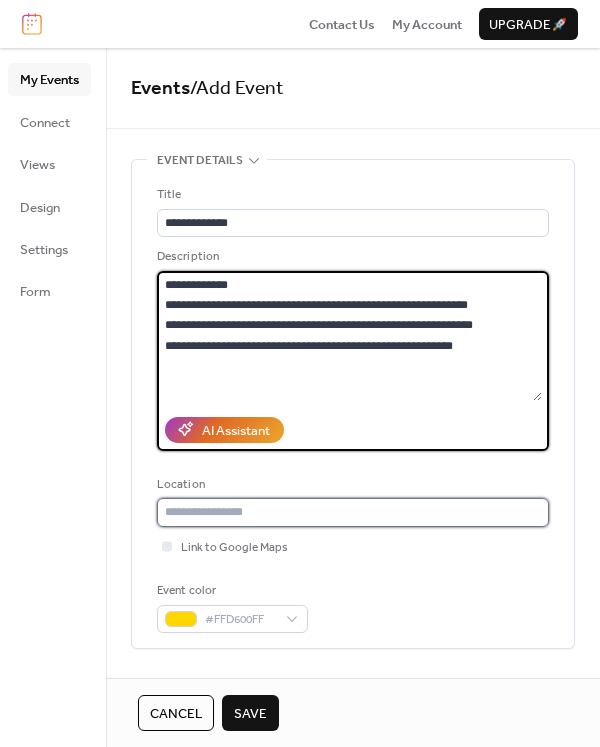 click at bounding box center (353, 512) 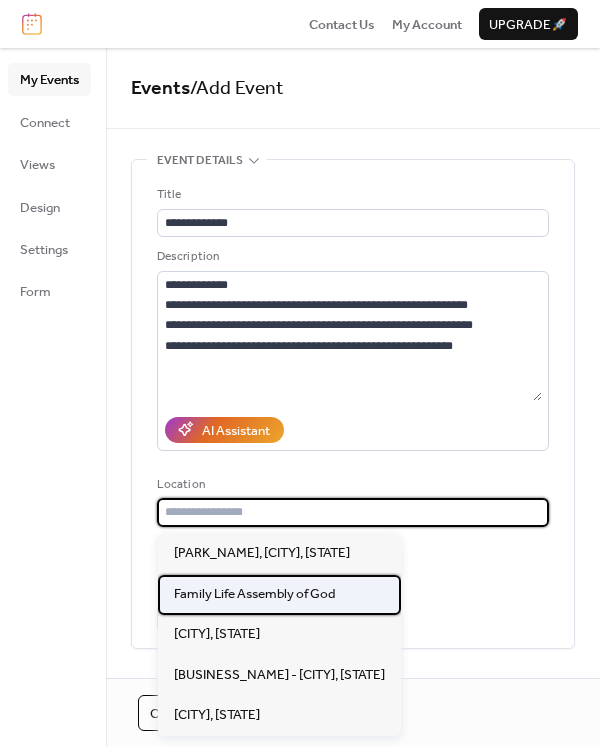 click on "Family Life Assembly of God" at bounding box center [254, 594] 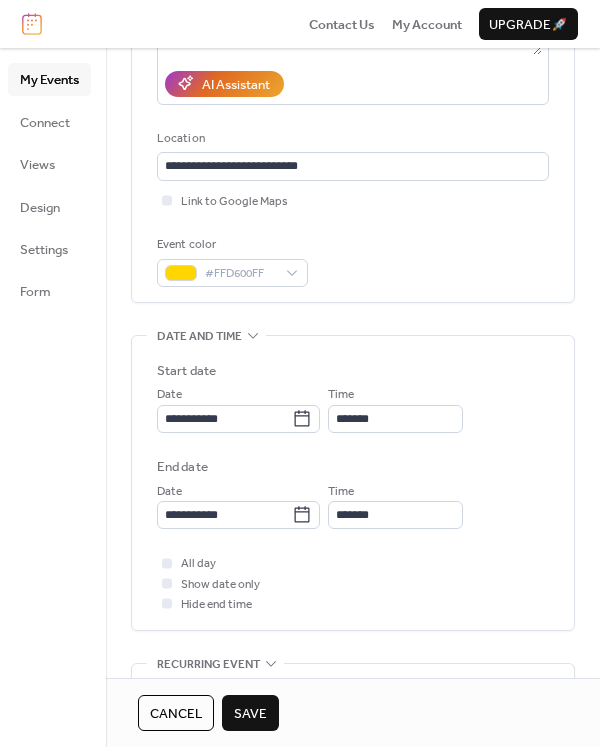 scroll, scrollTop: 337, scrollLeft: 0, axis: vertical 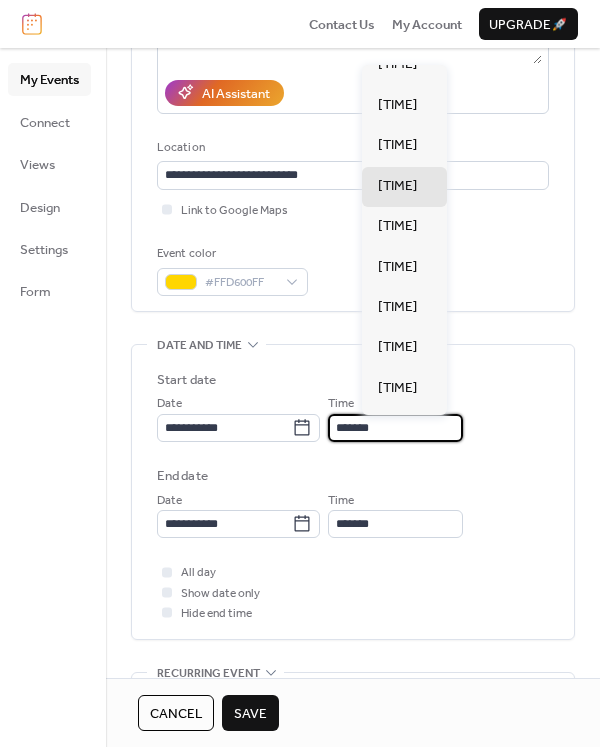 drag, startPoint x: 419, startPoint y: 436, endPoint x: 368, endPoint y: 429, distance: 51.47815 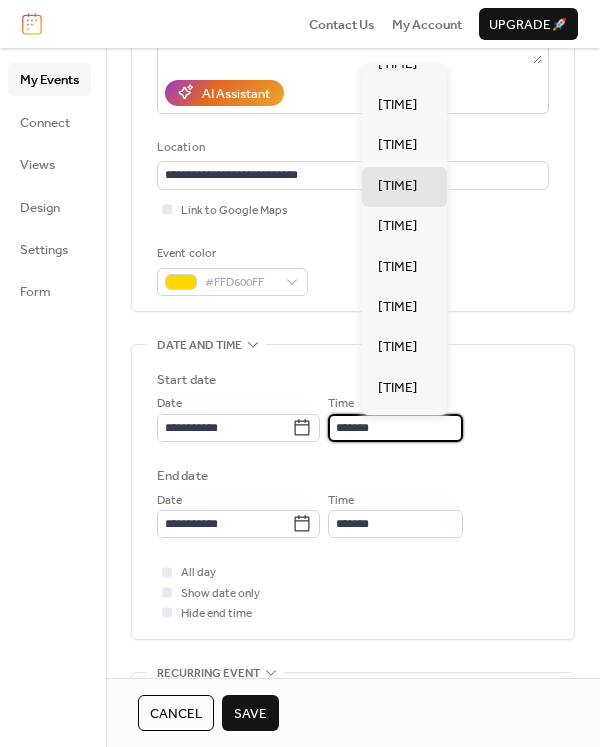click on "**********" at bounding box center (353, 468) 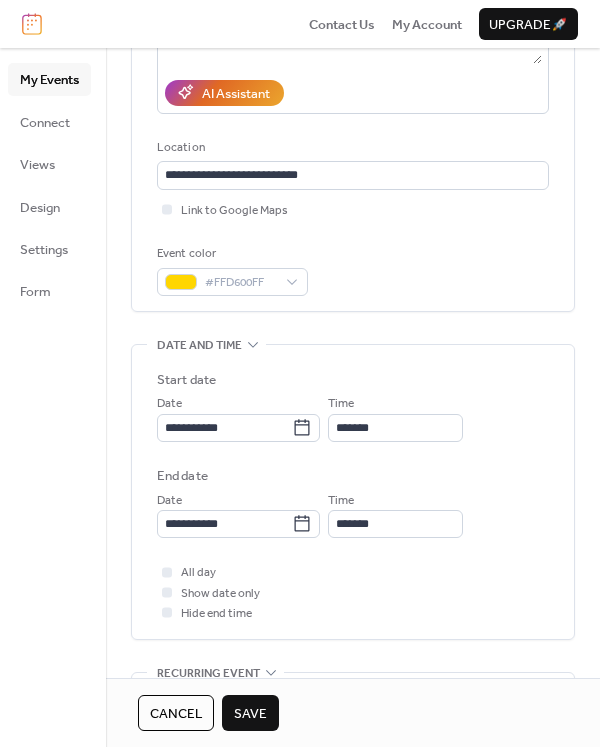 click on "Save" at bounding box center (250, 714) 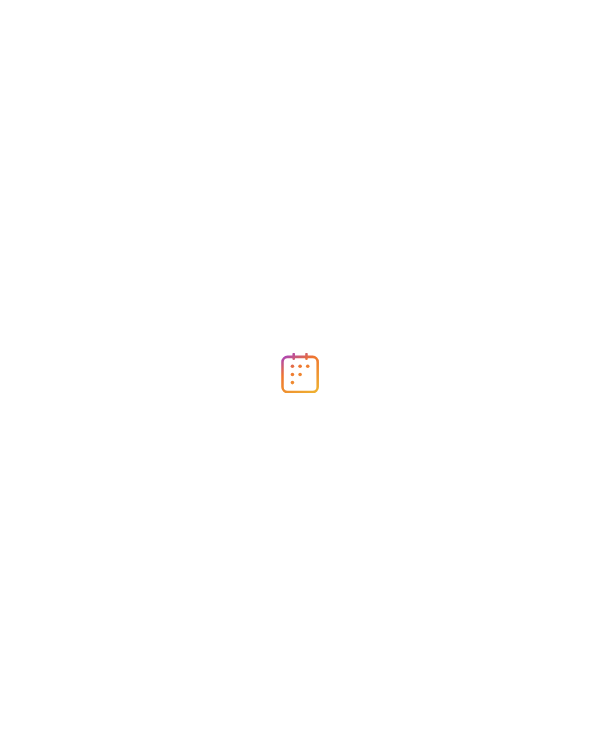 scroll, scrollTop: 0, scrollLeft: 0, axis: both 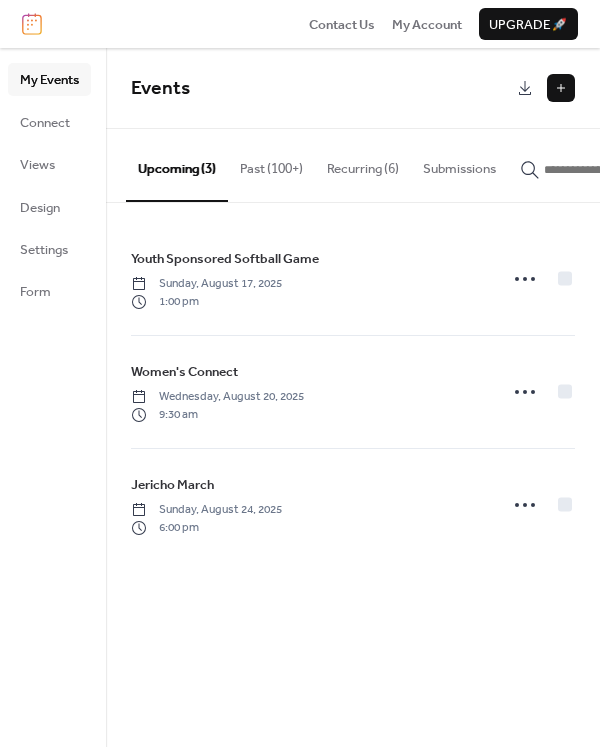 click at bounding box center [561, 88] 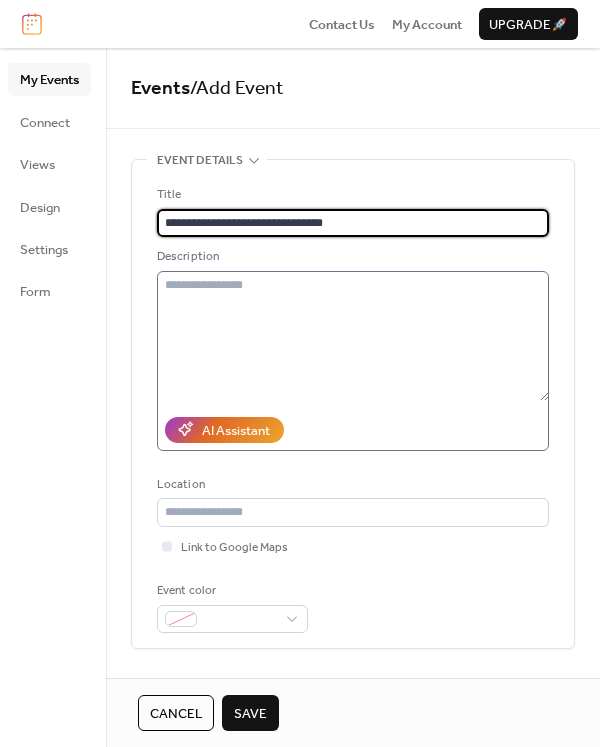 type on "**********" 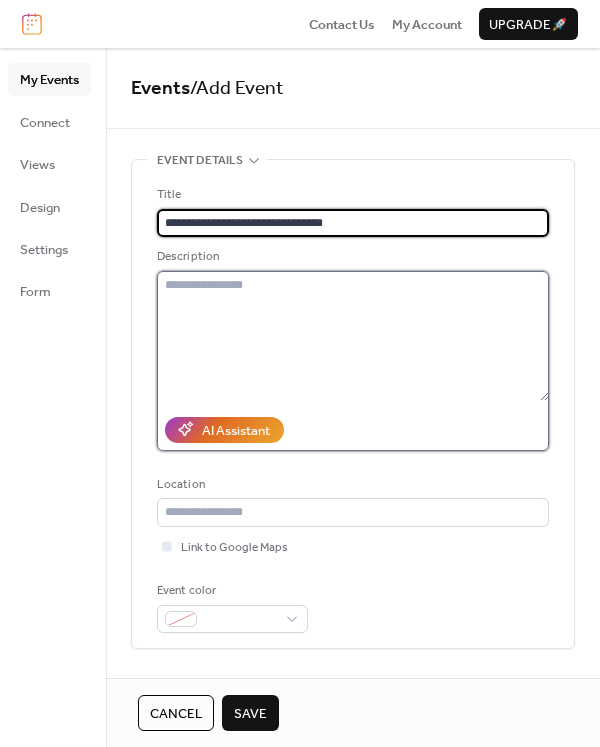 click at bounding box center [353, 336] 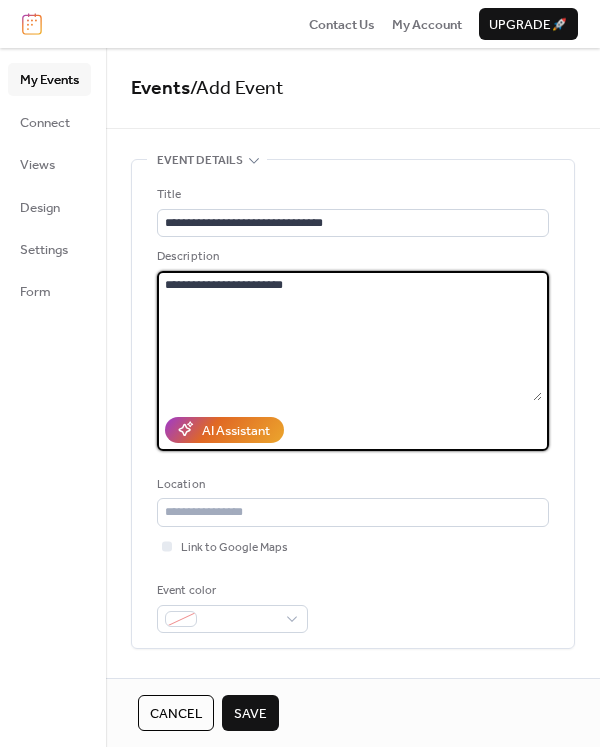 click on "**********" at bounding box center (349, 336) 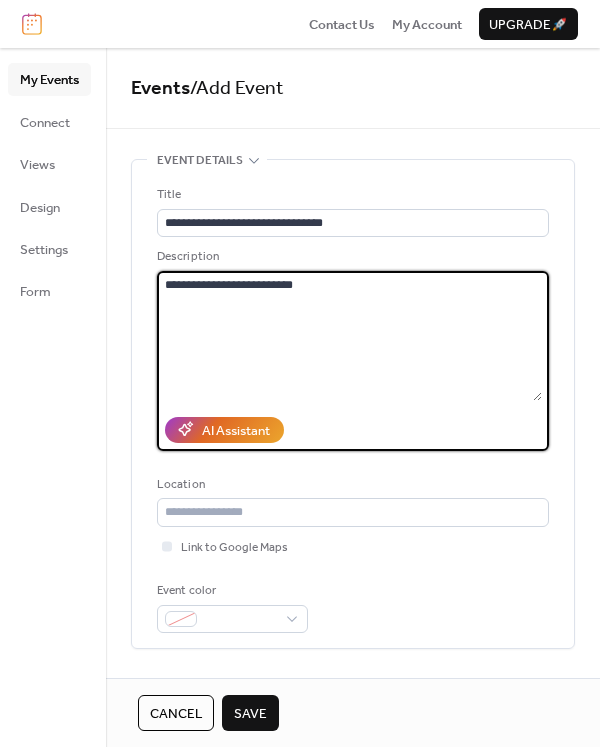 click on "**********" at bounding box center (349, 336) 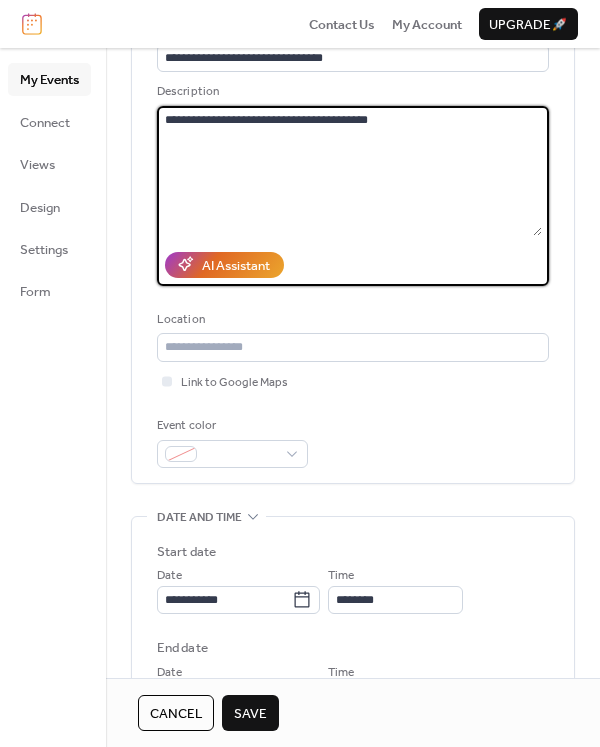 scroll, scrollTop: 202, scrollLeft: 0, axis: vertical 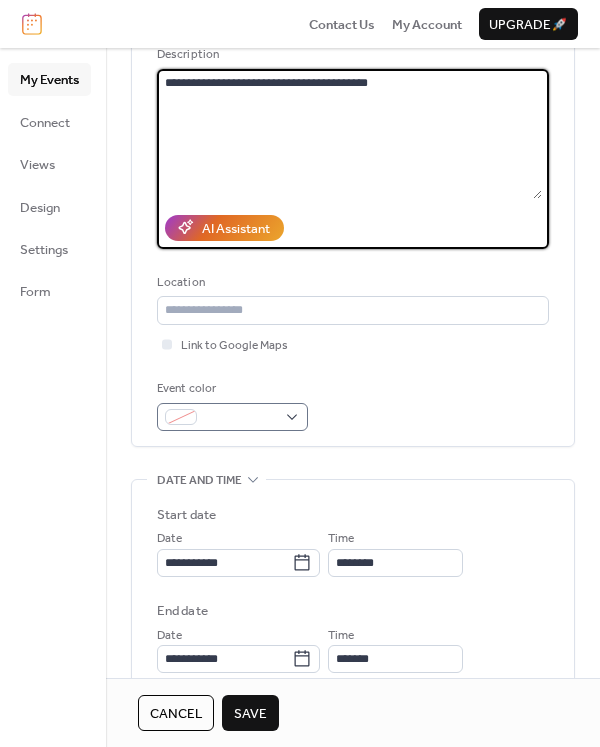 type on "**********" 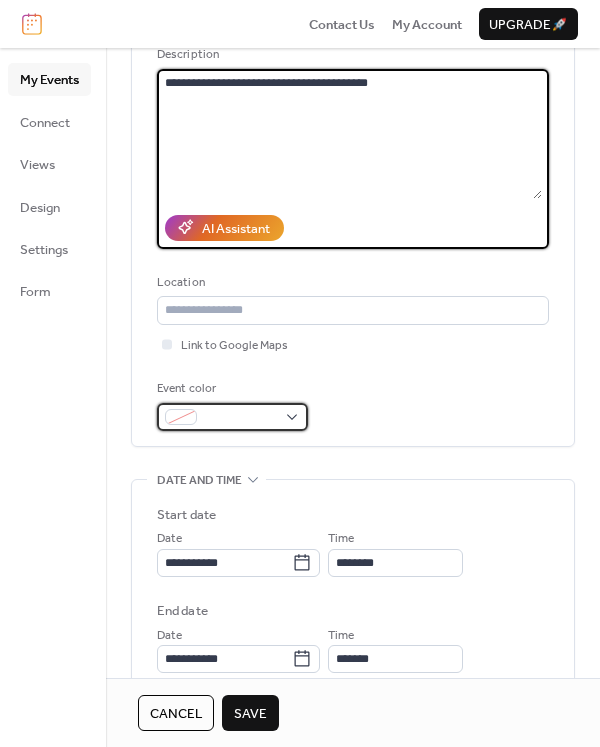 click at bounding box center [232, 417] 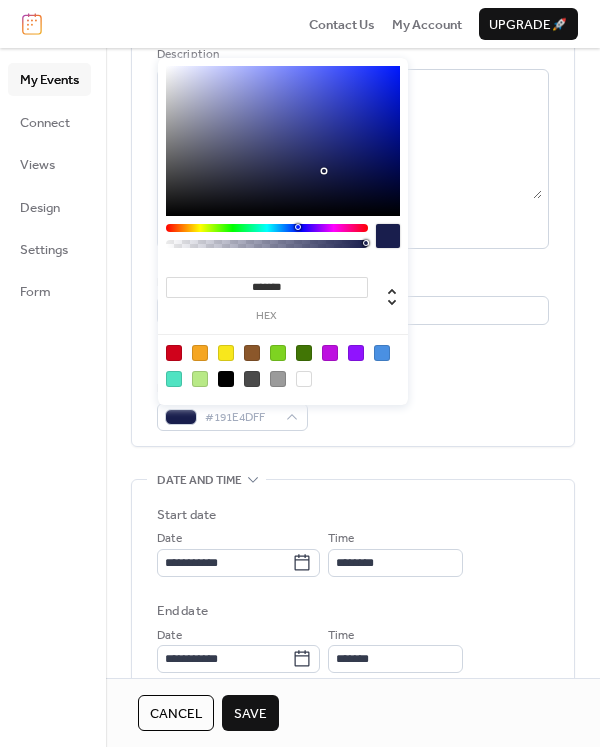 click at bounding box center (298, 227) 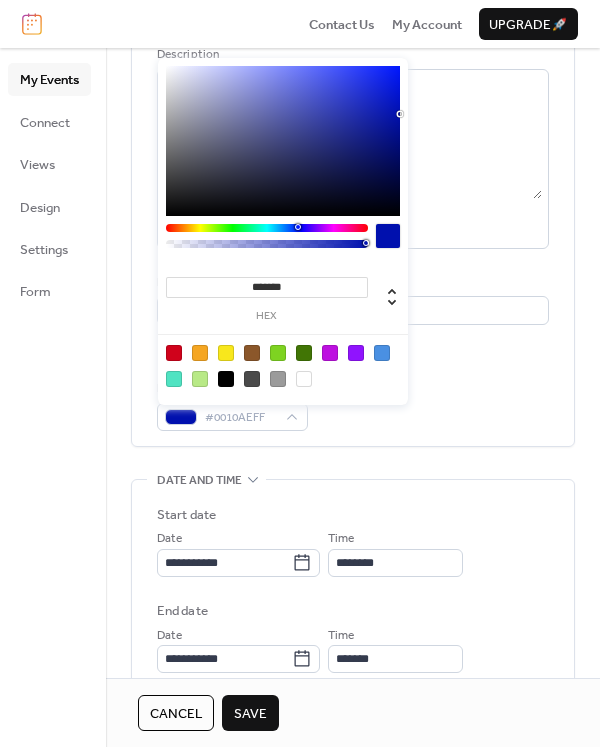 type on "*******" 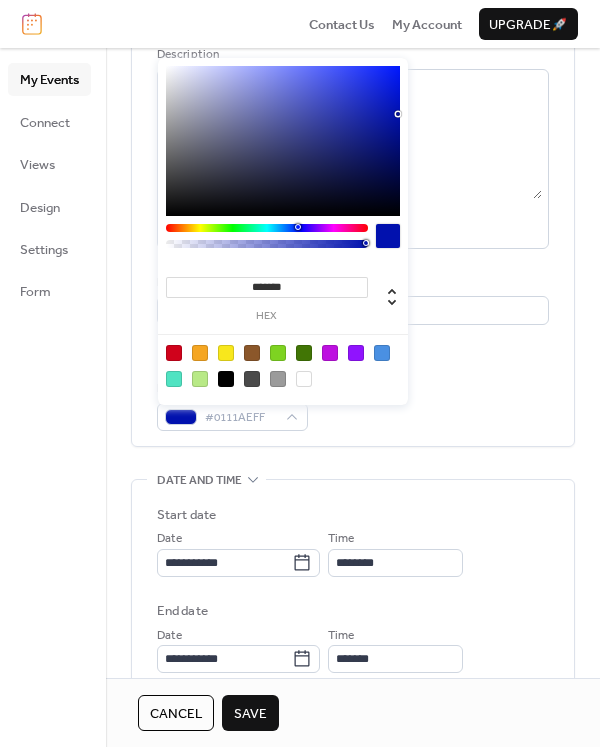 drag, startPoint x: 321, startPoint y: 174, endPoint x: 399, endPoint y: 114, distance: 98.40732 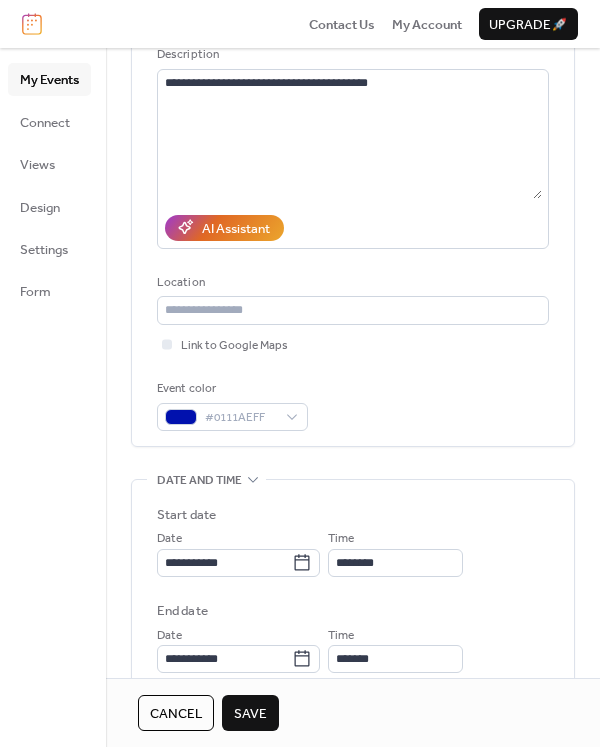 click on "**********" at bounding box center (353, 207) 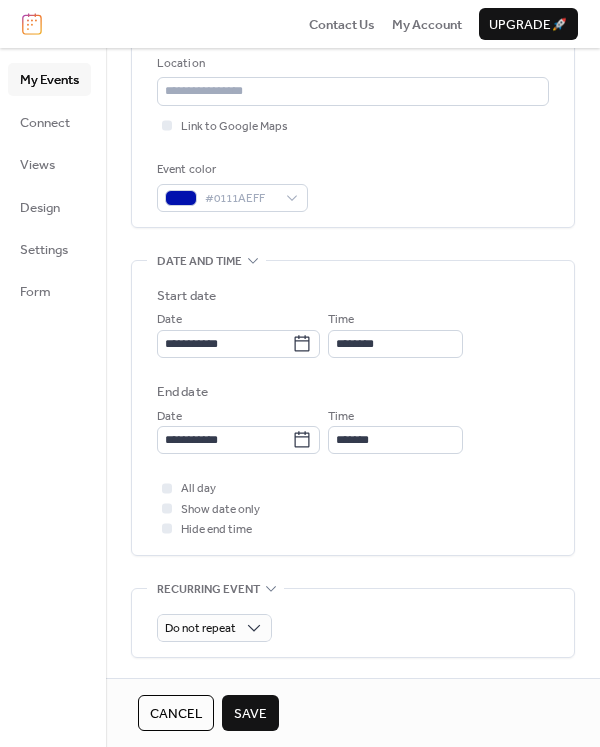 scroll, scrollTop: 464, scrollLeft: 0, axis: vertical 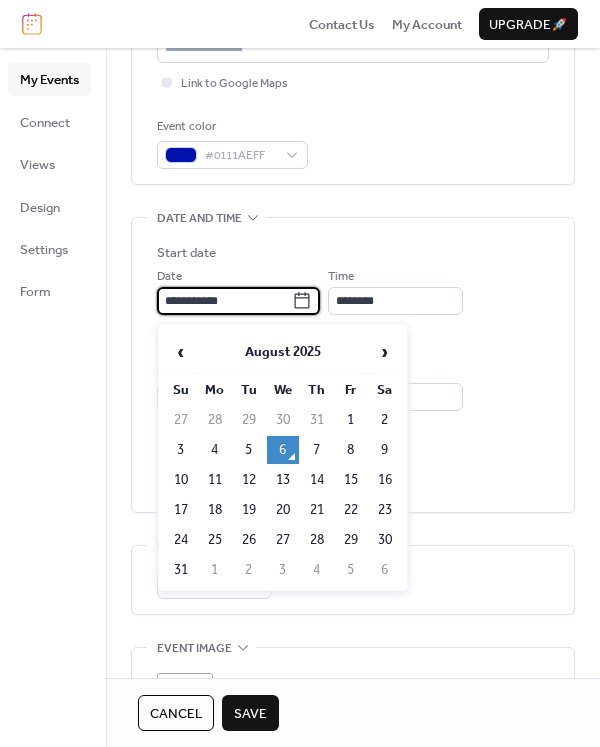click on "**********" at bounding box center [224, 301] 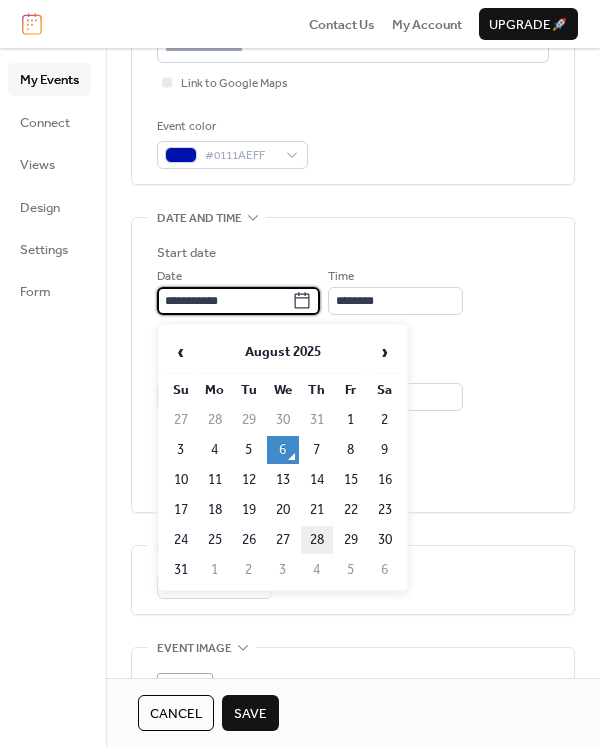 click on "28" at bounding box center (317, 540) 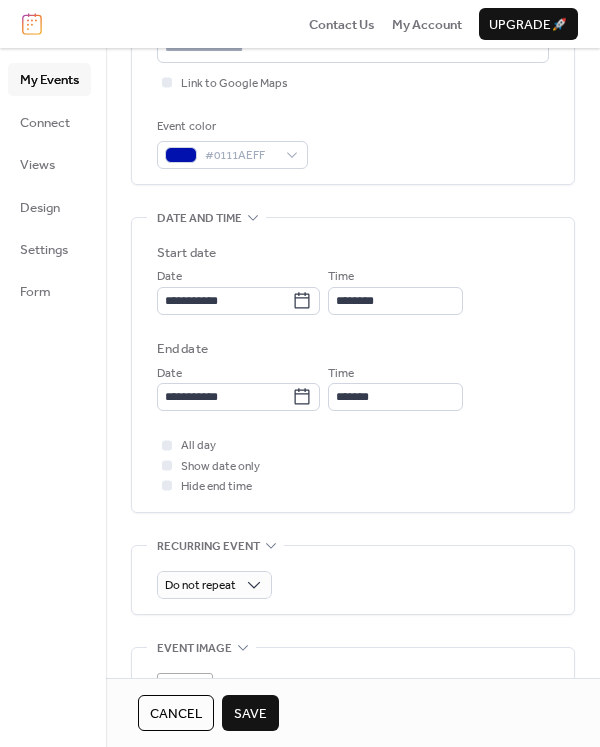 type on "**********" 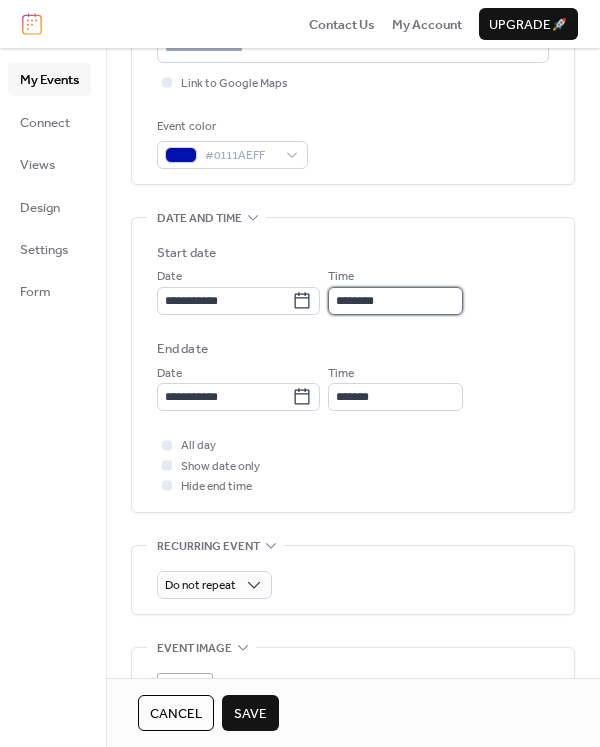click on "********" at bounding box center [395, 301] 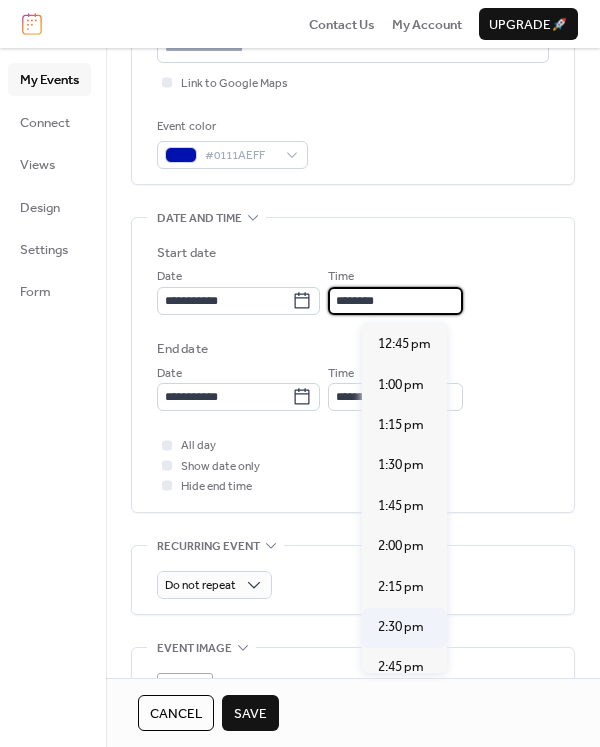 scroll, scrollTop: 2235, scrollLeft: 0, axis: vertical 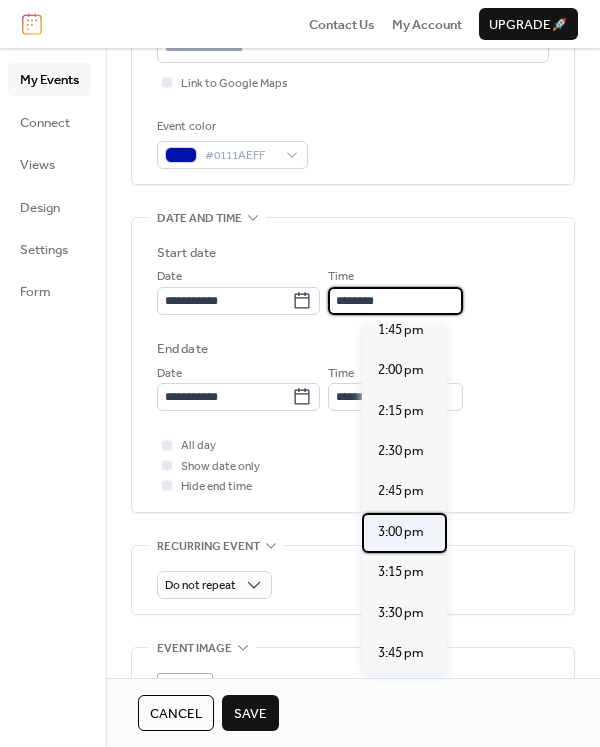 click on "3:00 pm" at bounding box center (401, 532) 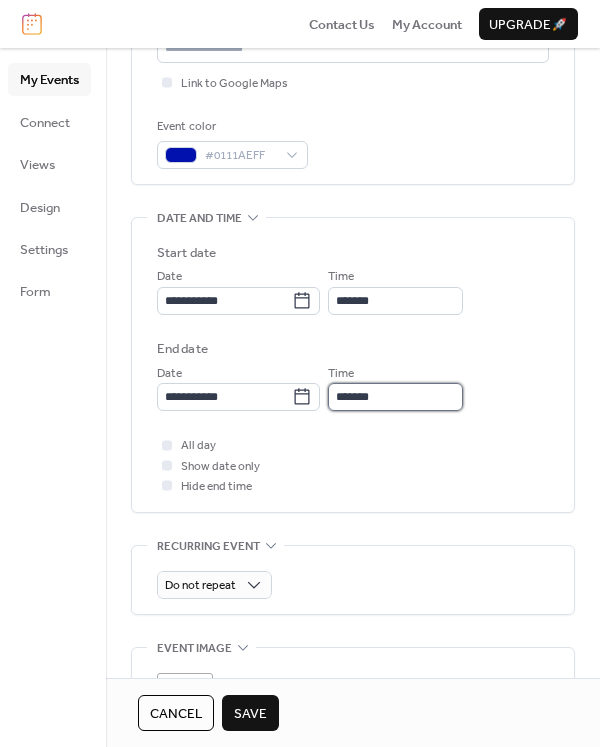 click on "*******" at bounding box center (395, 397) 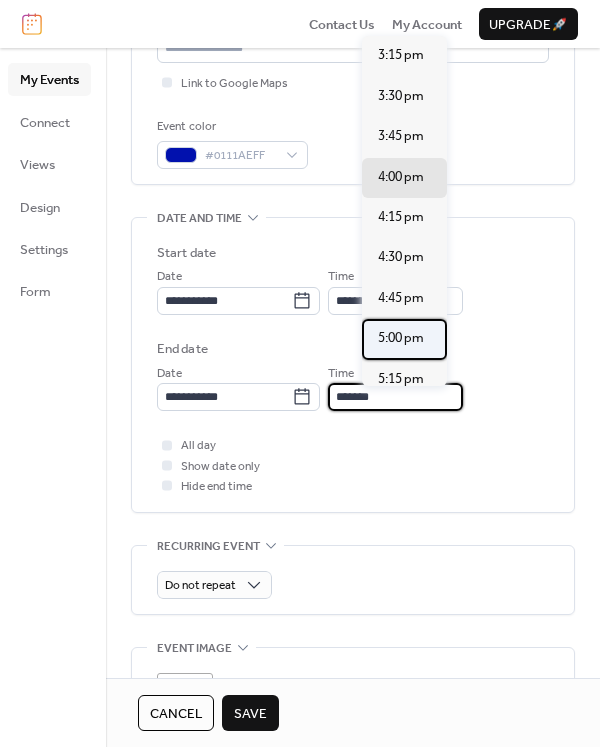 click on "5:00 pm" at bounding box center (401, 338) 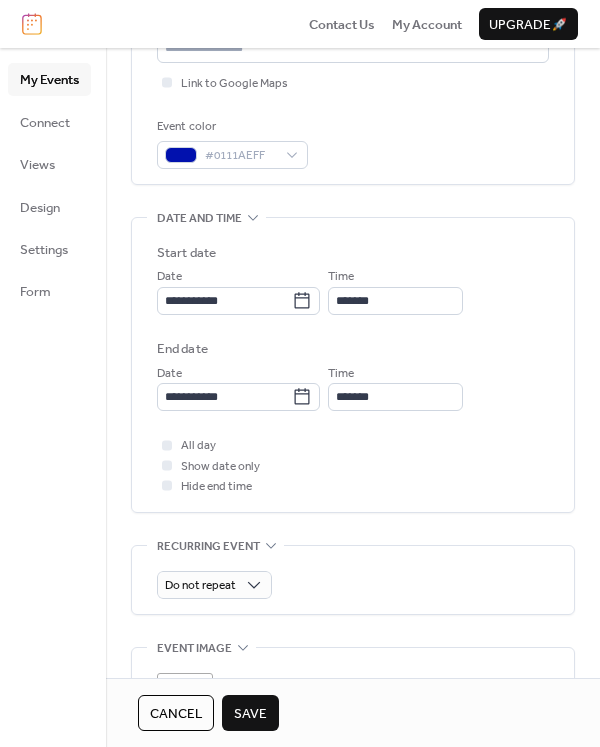 scroll, scrollTop: 777, scrollLeft: 0, axis: vertical 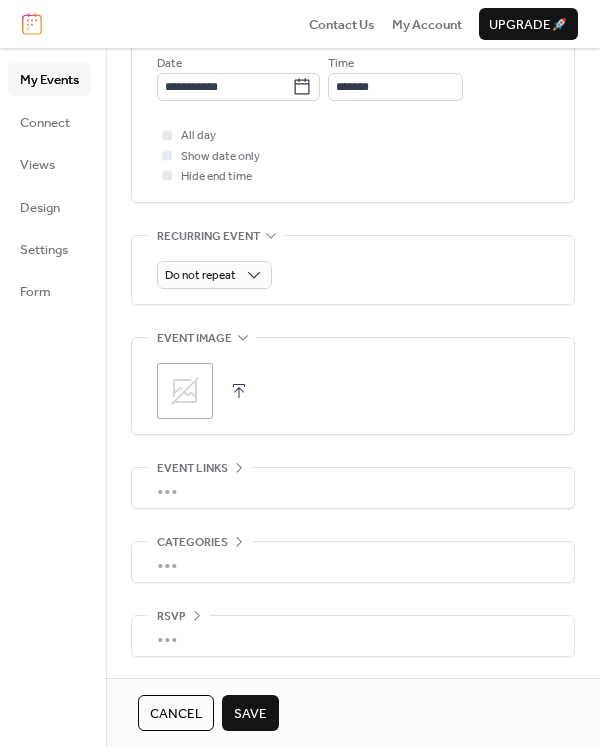 click on "Save" at bounding box center [250, 714] 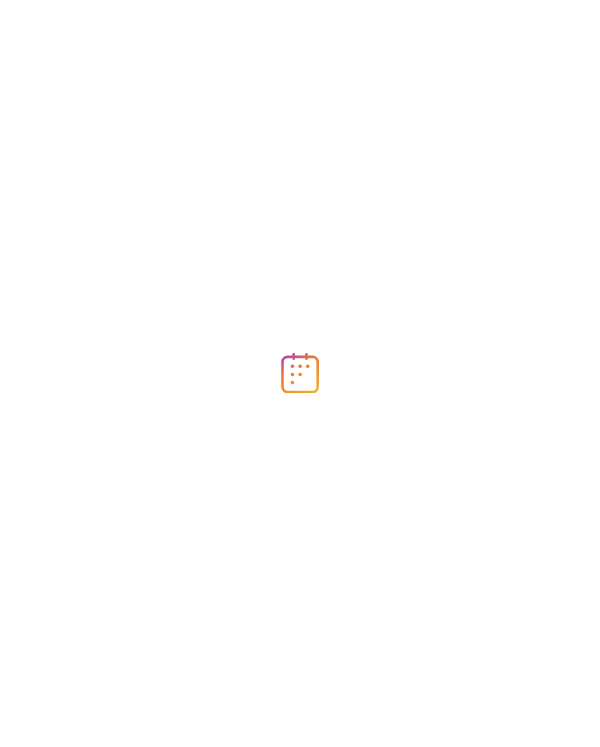 scroll, scrollTop: 0, scrollLeft: 0, axis: both 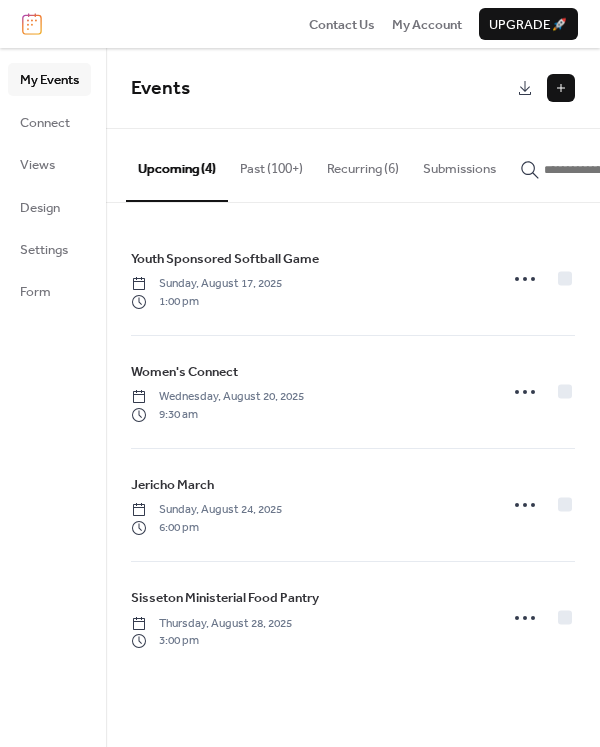 click at bounding box center (561, 88) 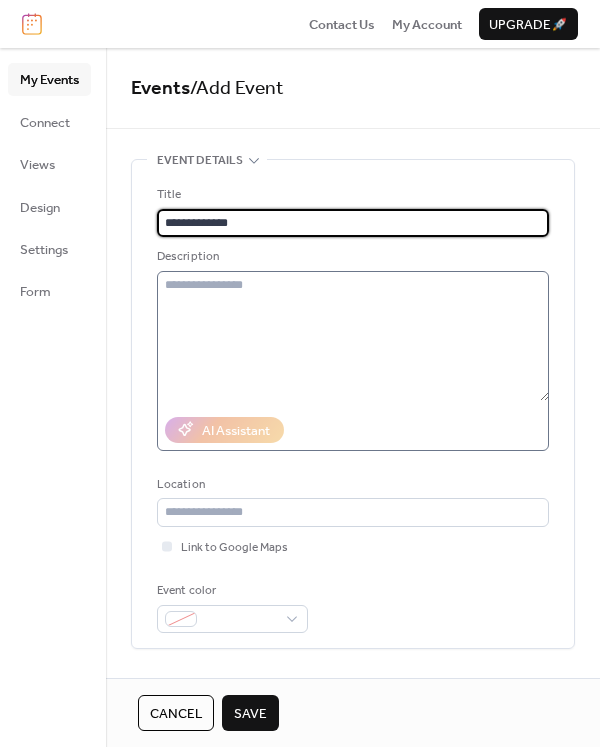 type on "**********" 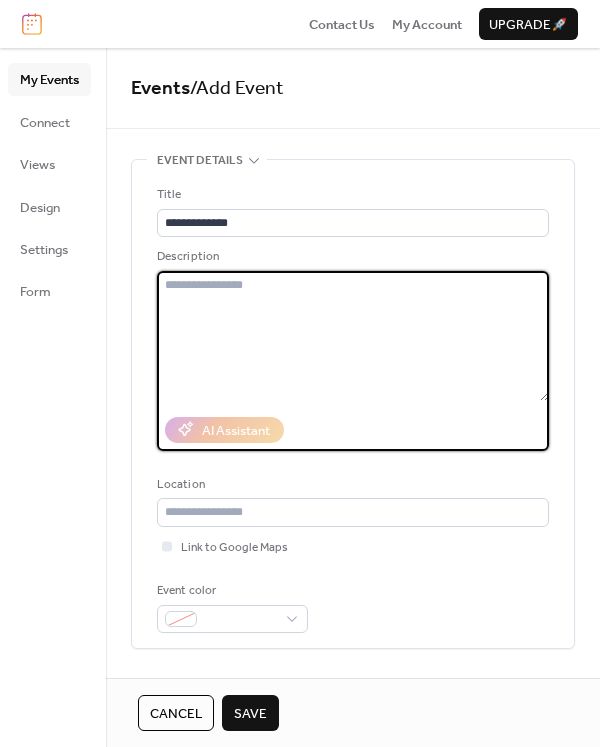 click at bounding box center [353, 336] 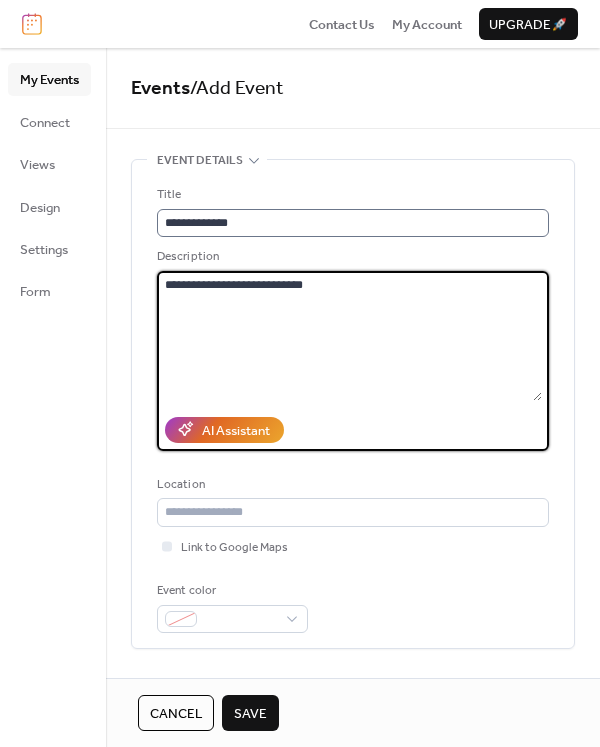type on "**********" 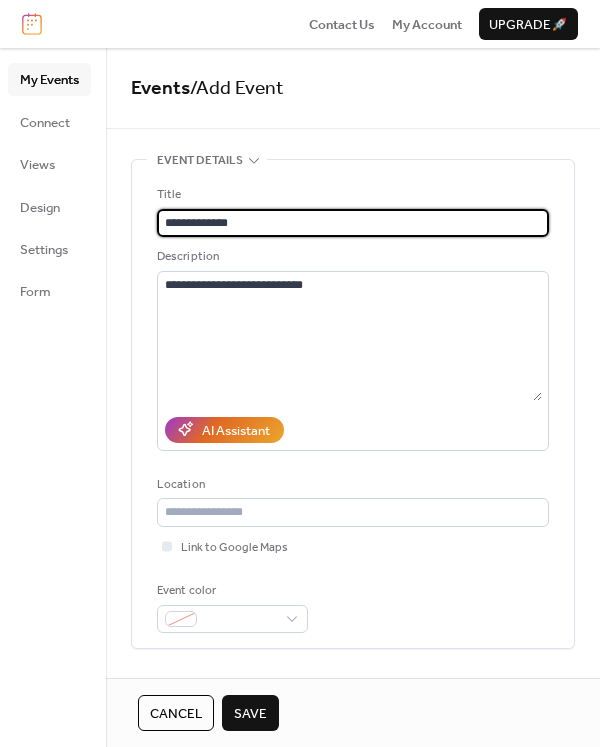 click on "**********" at bounding box center (353, 223) 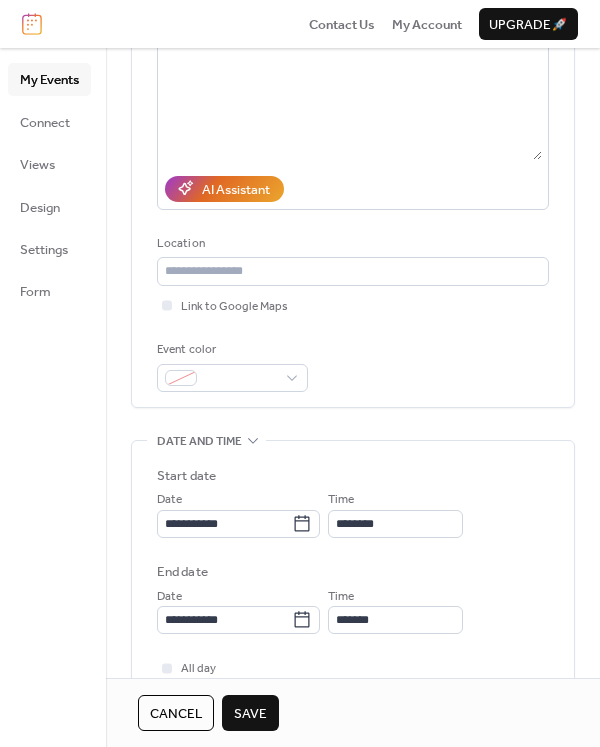 scroll, scrollTop: 425, scrollLeft: 0, axis: vertical 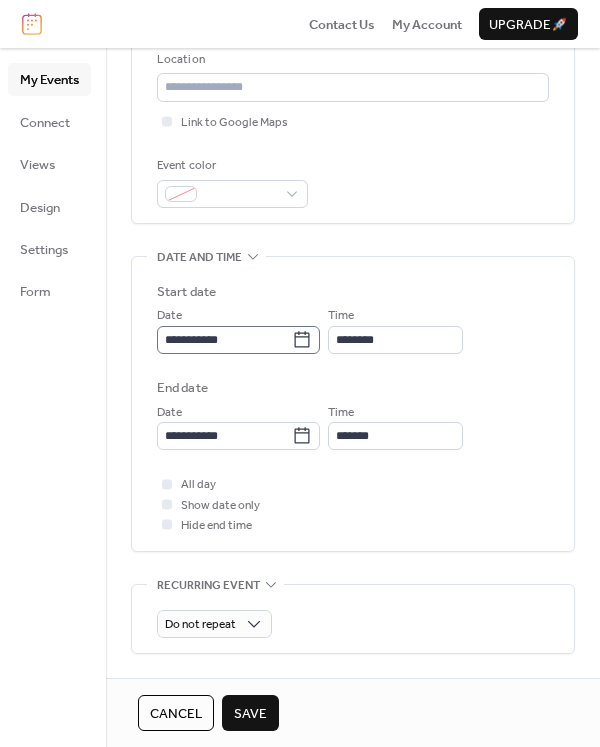 type on "**********" 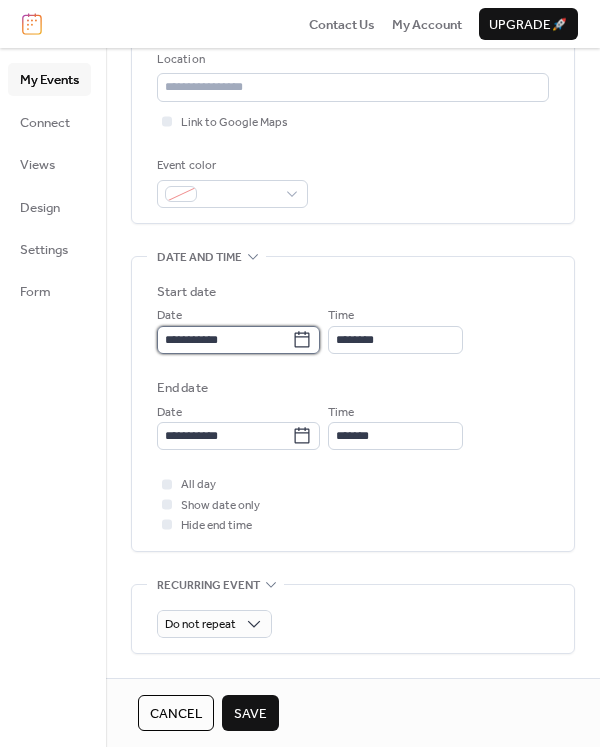 click on "**********" at bounding box center (224, 340) 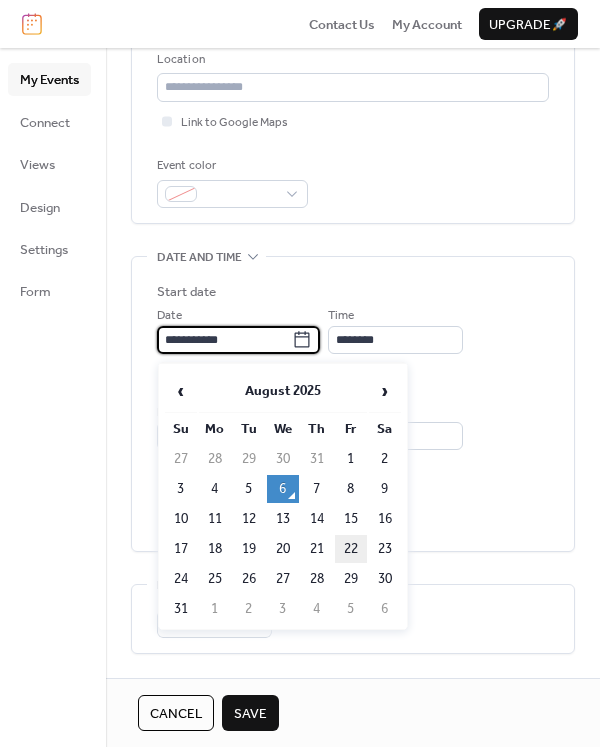 click on "22" at bounding box center [351, 549] 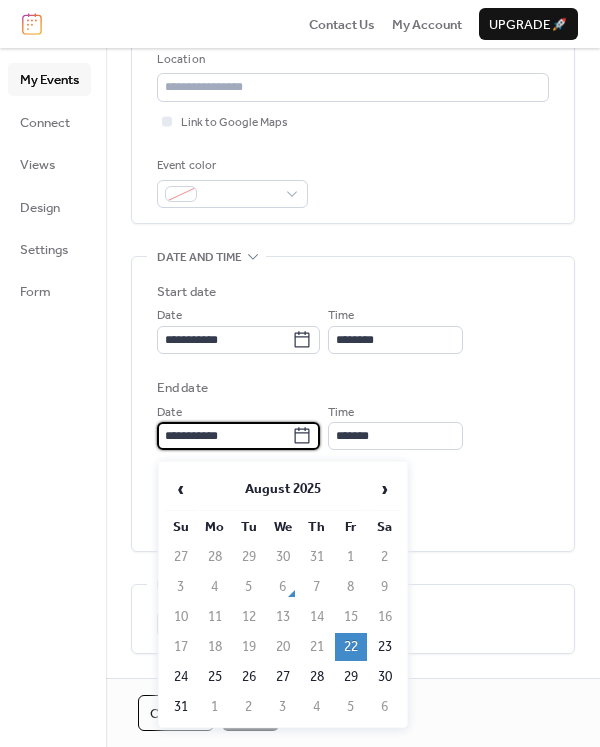 click on "**********" at bounding box center (224, 436) 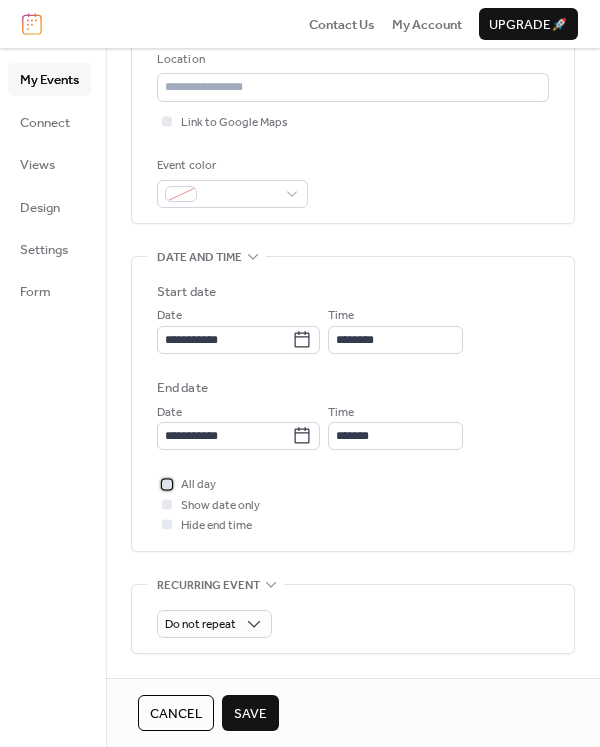 click at bounding box center [167, 484] 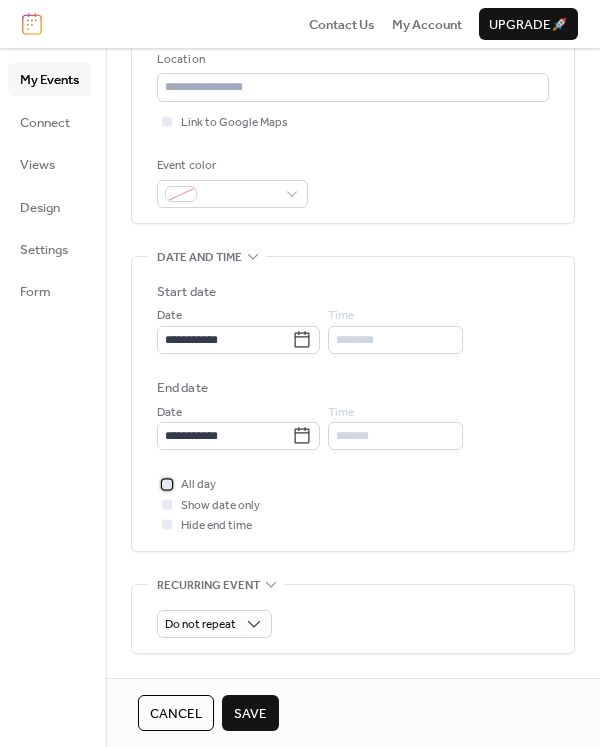 scroll, scrollTop: 404, scrollLeft: 0, axis: vertical 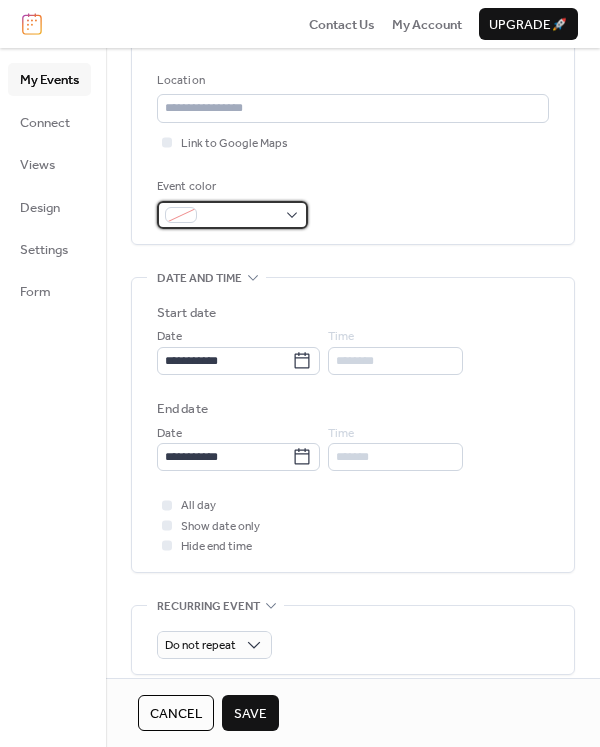 click at bounding box center [232, 215] 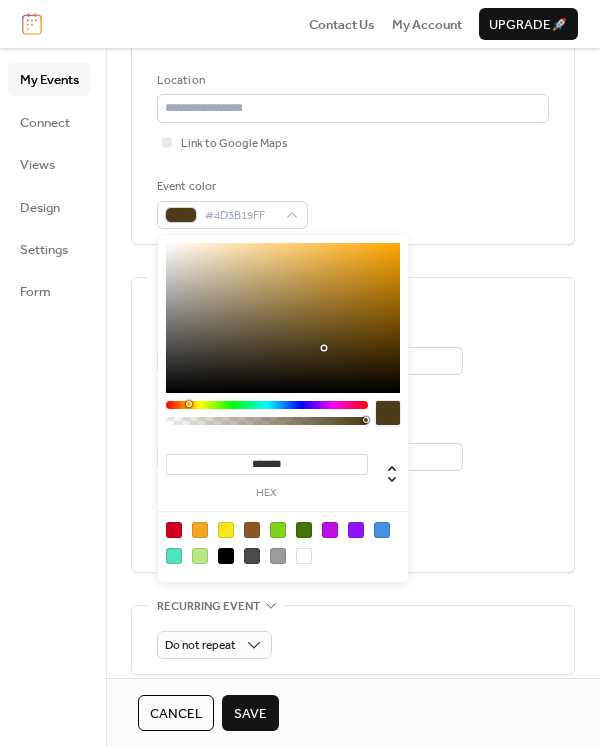 drag, startPoint x: 305, startPoint y: 404, endPoint x: 188, endPoint y: 409, distance: 117.10679 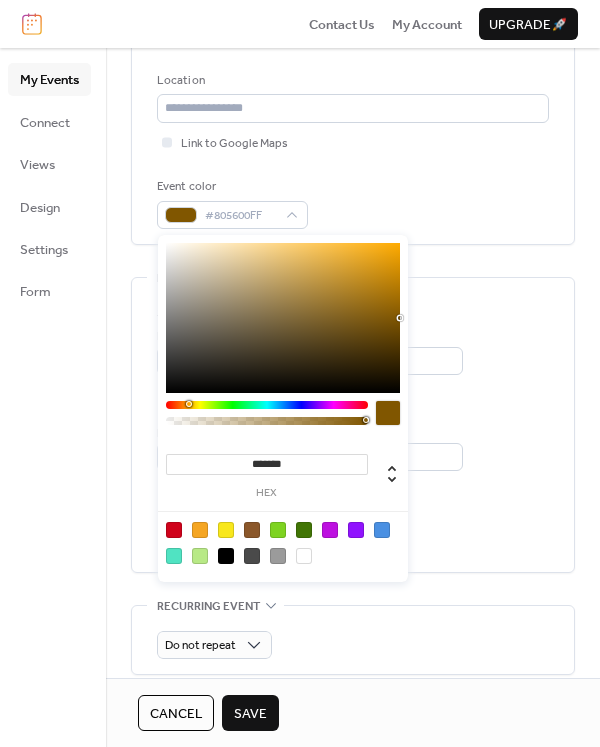 drag, startPoint x: 325, startPoint y: 347, endPoint x: 405, endPoint y: 320, distance: 84.4334 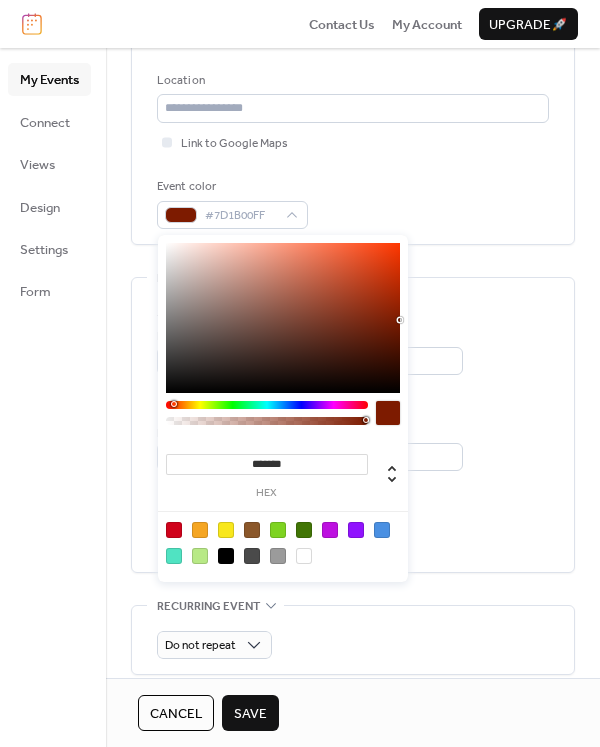 drag, startPoint x: 187, startPoint y: 403, endPoint x: 173, endPoint y: 405, distance: 14.142136 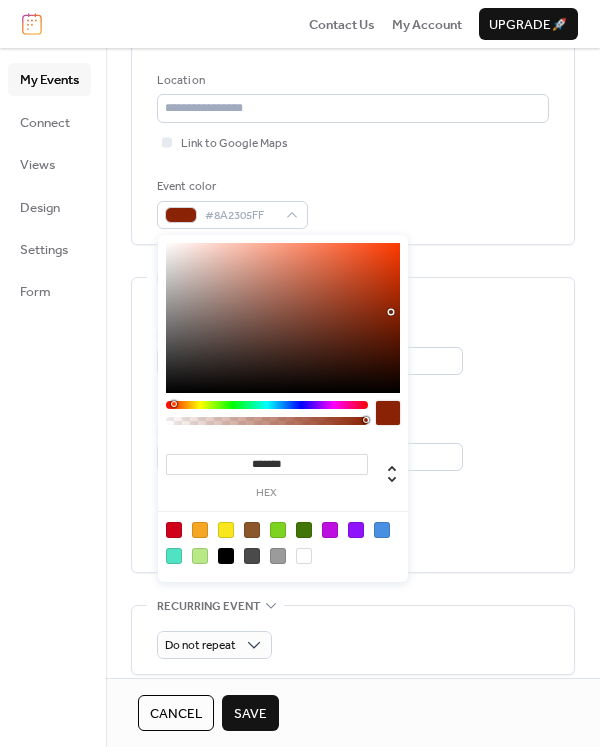 type on "*******" 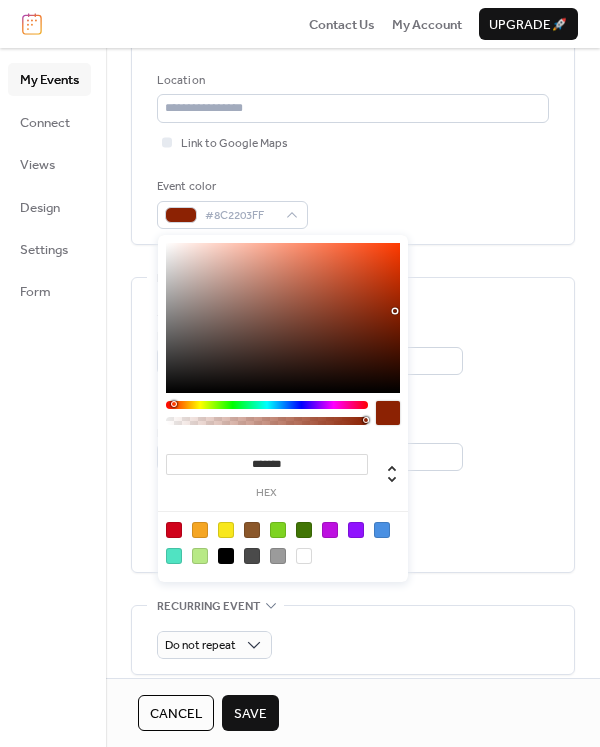 drag, startPoint x: 397, startPoint y: 321, endPoint x: 395, endPoint y: 311, distance: 10.198039 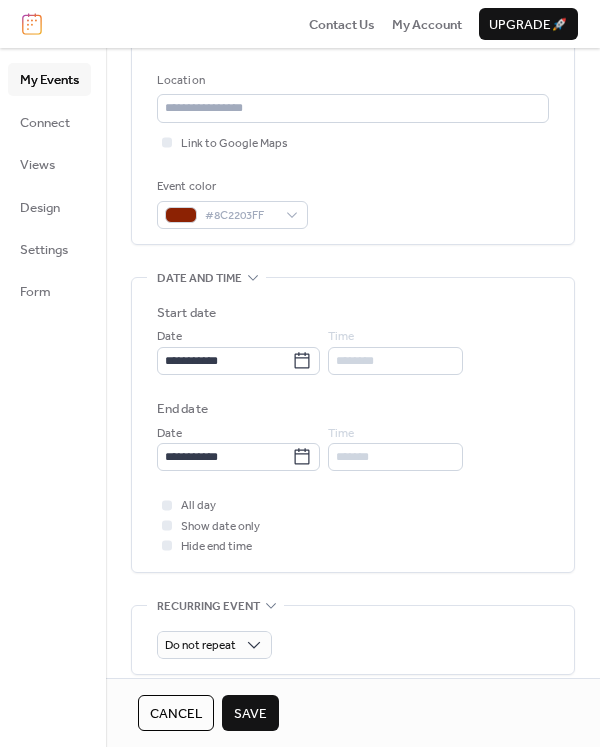 click on "**********" at bounding box center (353, 425) 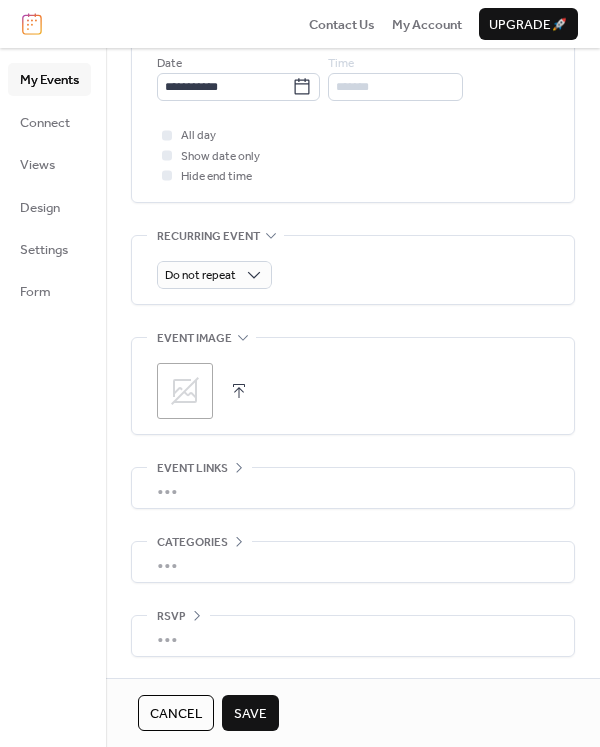 click on "Save" at bounding box center (250, 714) 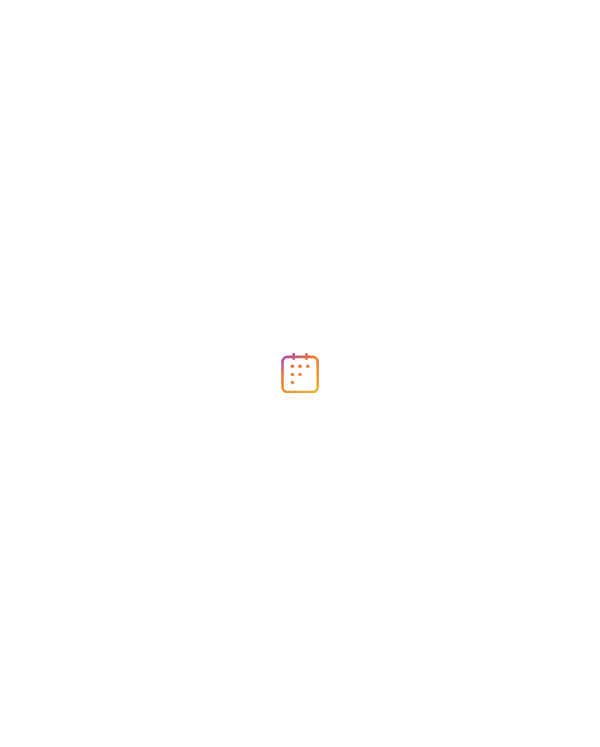 scroll, scrollTop: 0, scrollLeft: 0, axis: both 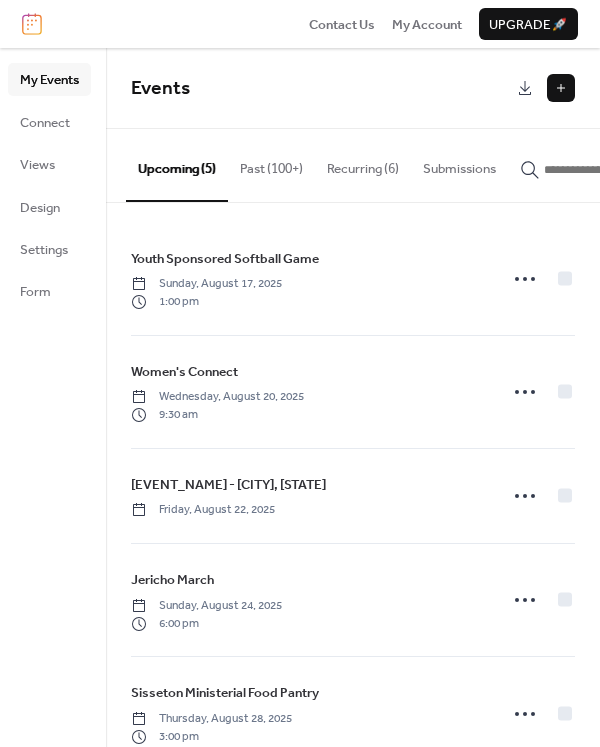 click at bounding box center [561, 88] 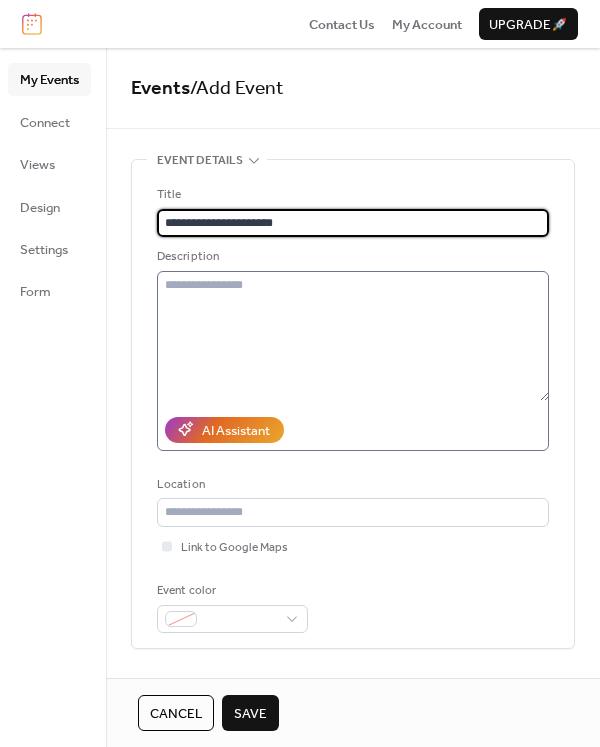type on "**********" 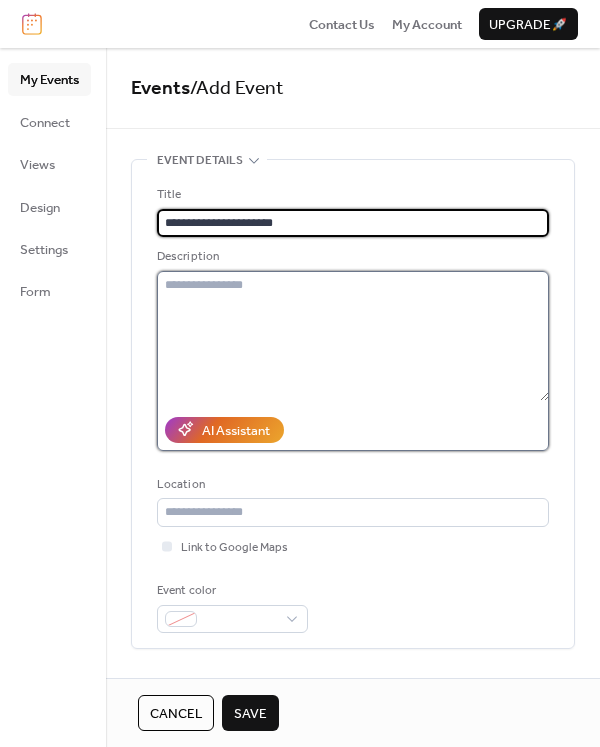 click at bounding box center (353, 336) 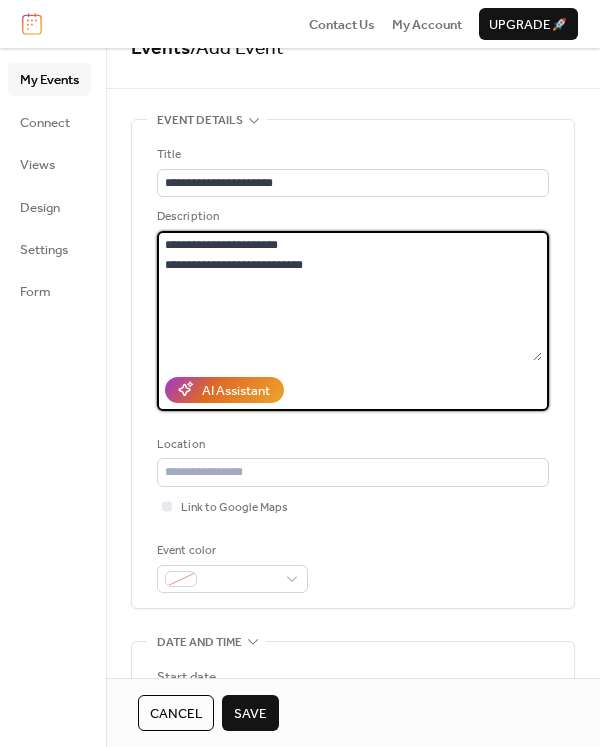 scroll, scrollTop: 79, scrollLeft: 0, axis: vertical 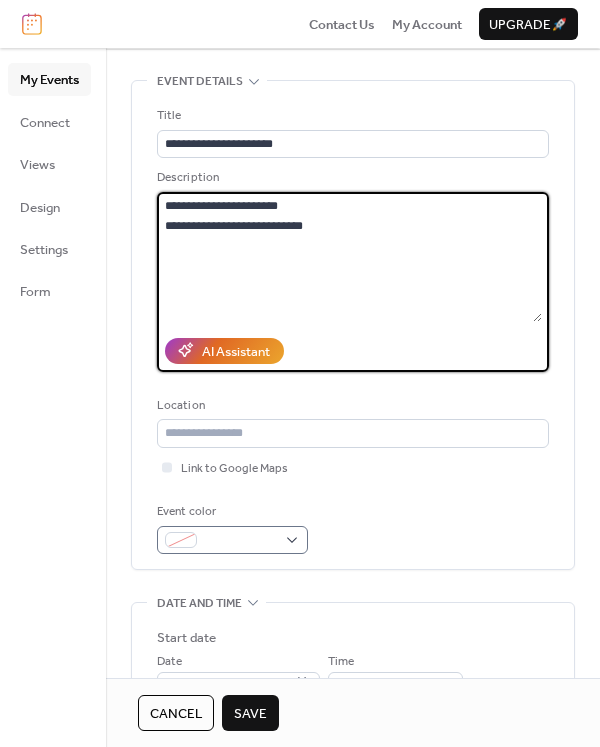 type on "**********" 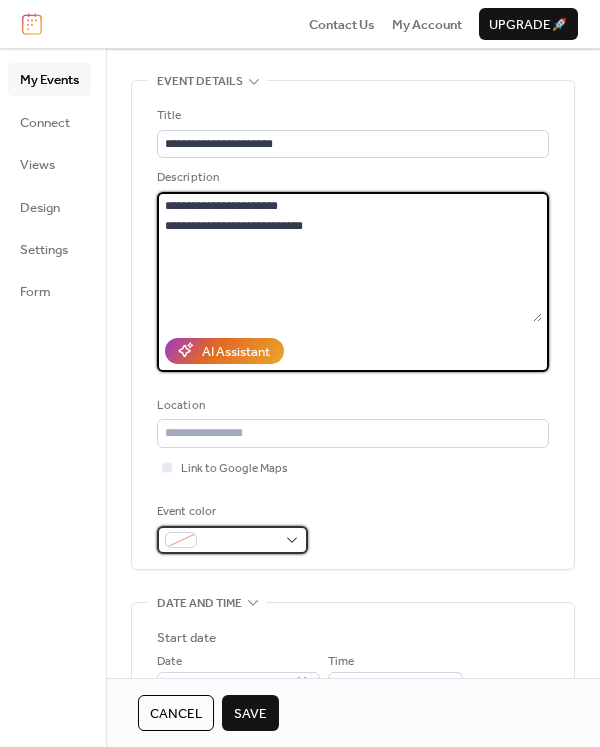 click at bounding box center [240, 541] 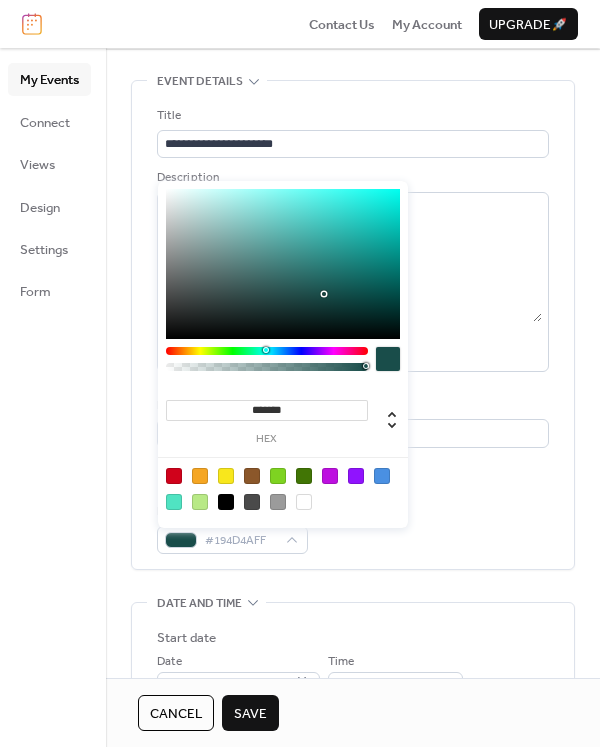drag, startPoint x: 305, startPoint y: 352, endPoint x: 265, endPoint y: 352, distance: 40 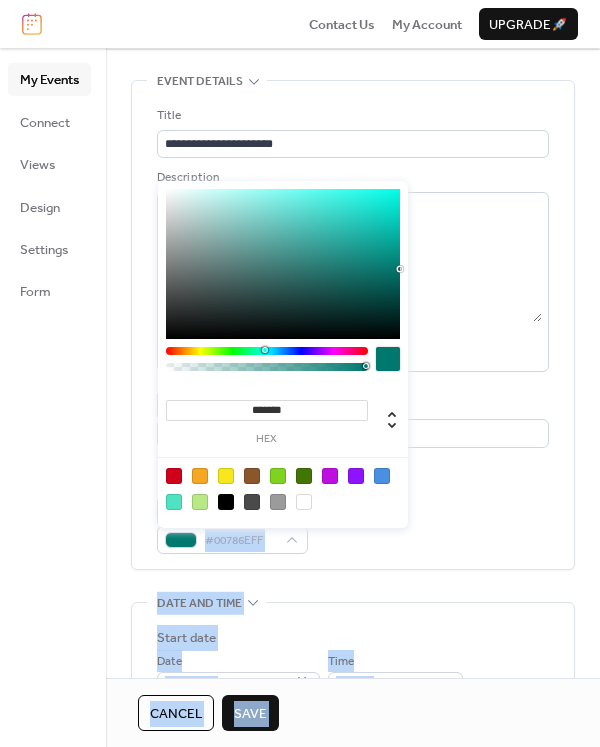 drag, startPoint x: 325, startPoint y: 295, endPoint x: 405, endPoint y: 271, distance: 83.52245 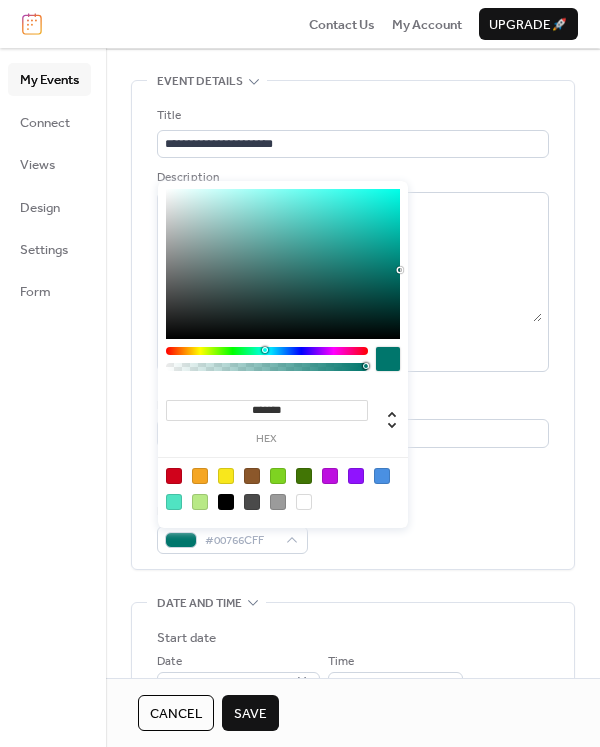 click on "Description" at bounding box center [351, 178] 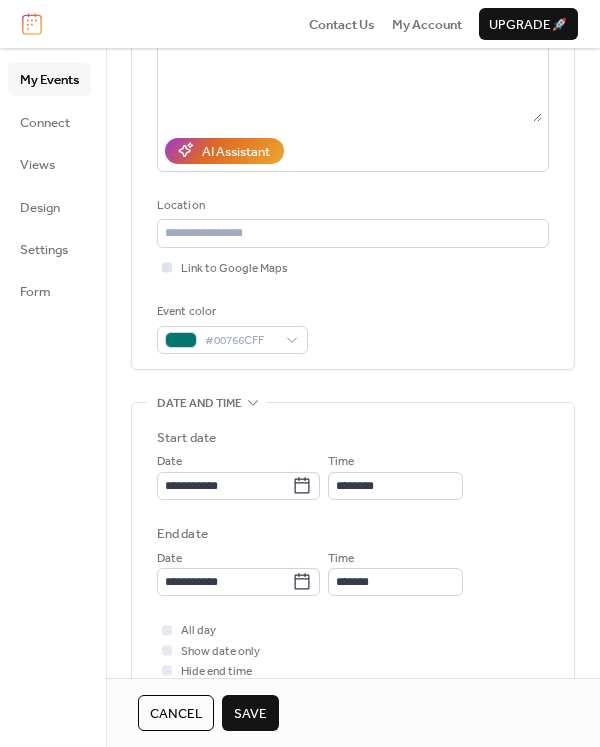 scroll, scrollTop: 283, scrollLeft: 0, axis: vertical 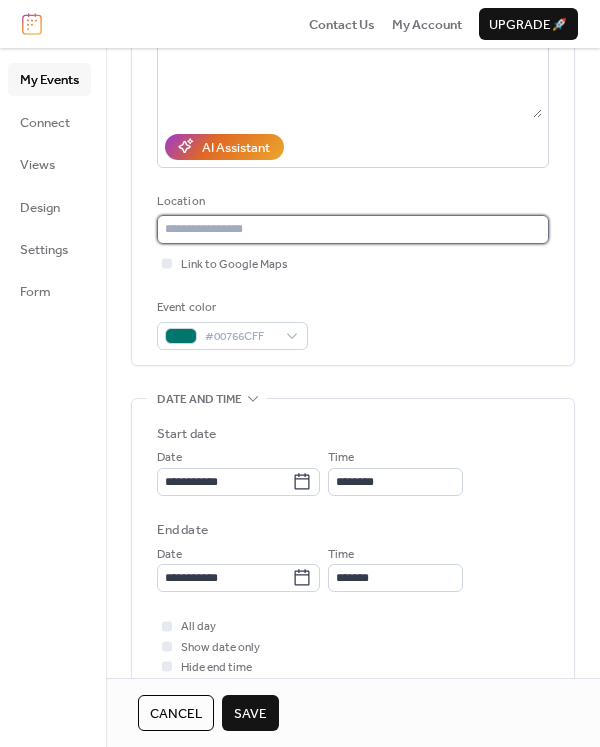 click at bounding box center [353, 229] 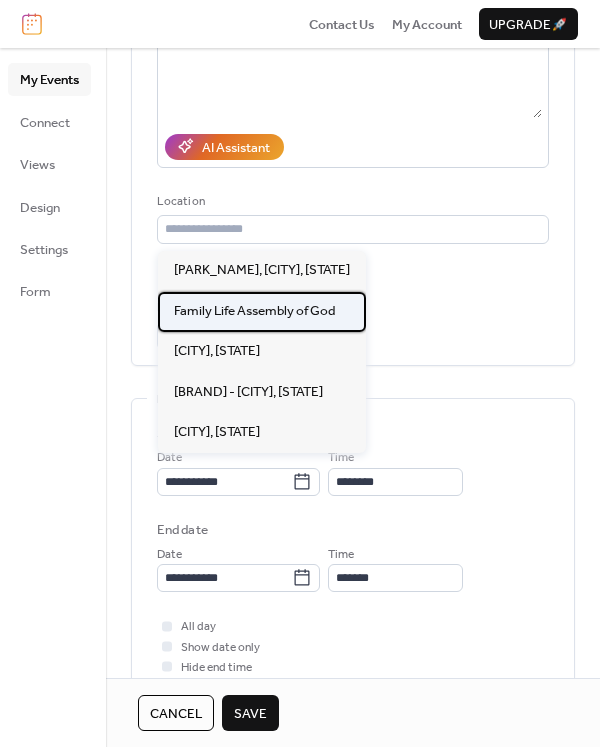 click on "Family Life Assembly of God" at bounding box center [254, 311] 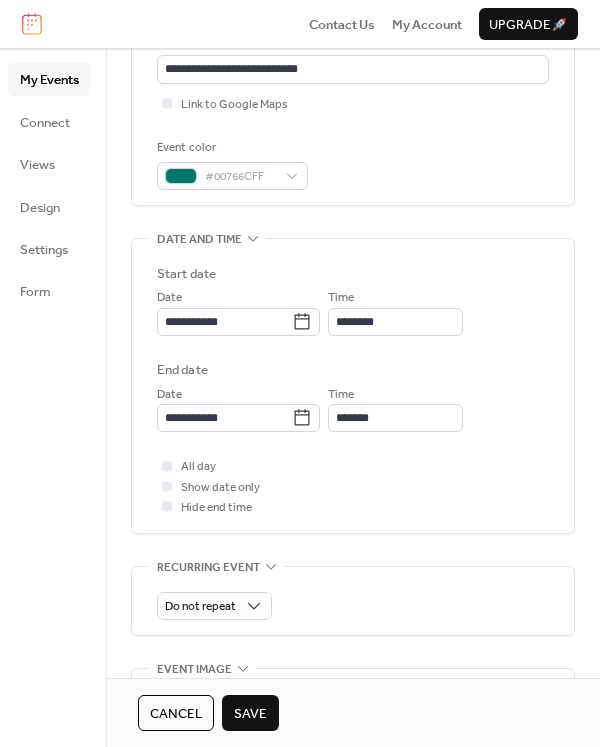 scroll, scrollTop: 536, scrollLeft: 0, axis: vertical 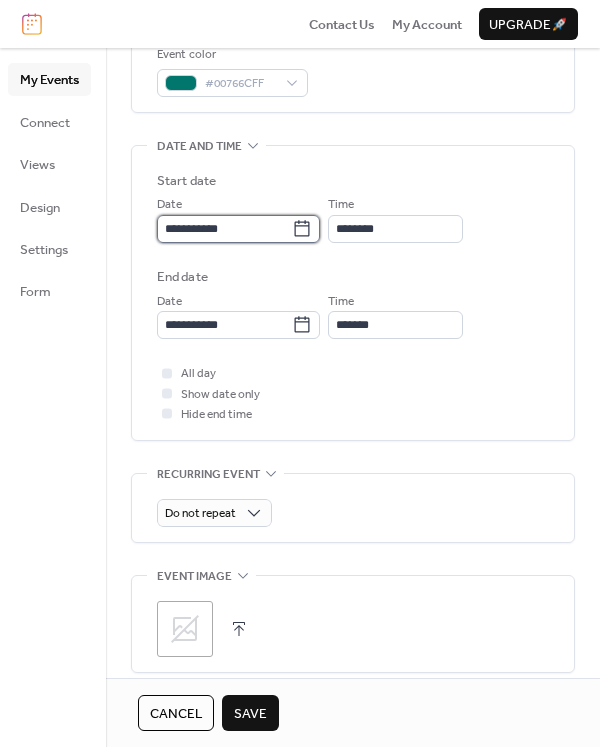click on "**********" at bounding box center [224, 229] 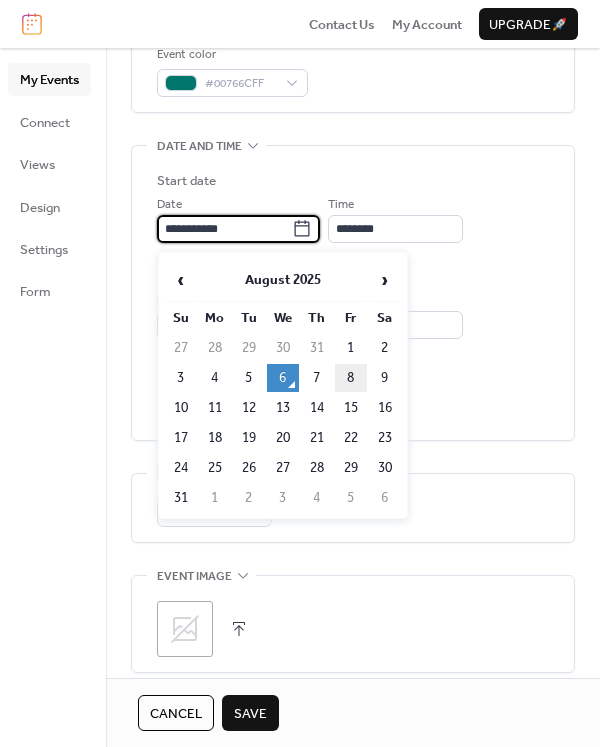 click on "8" at bounding box center (351, 378) 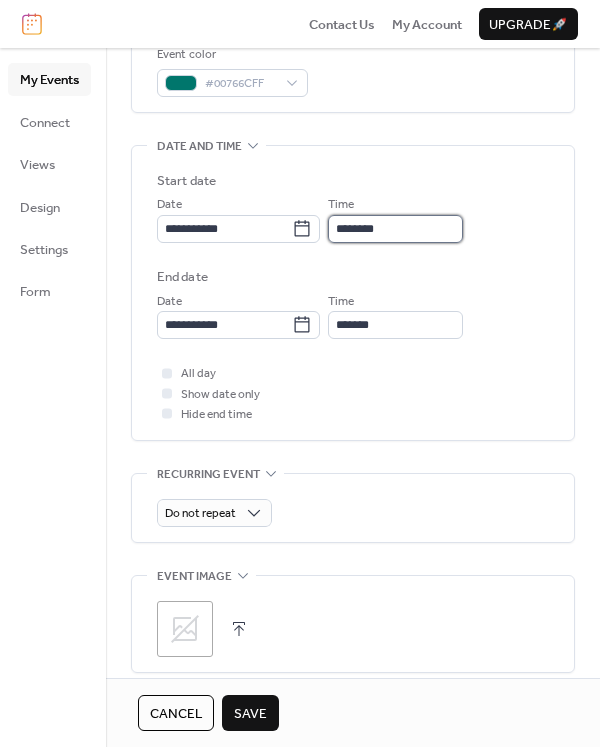 click on "********" at bounding box center [395, 229] 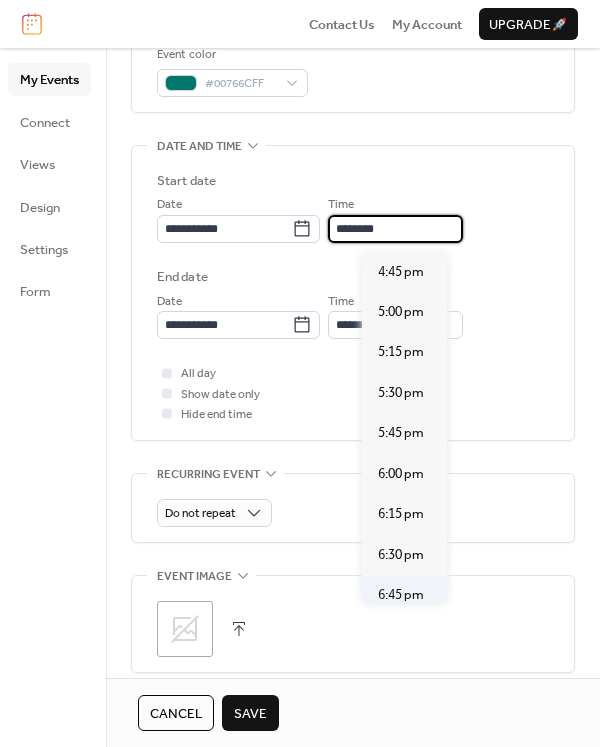 scroll, scrollTop: 2702, scrollLeft: 0, axis: vertical 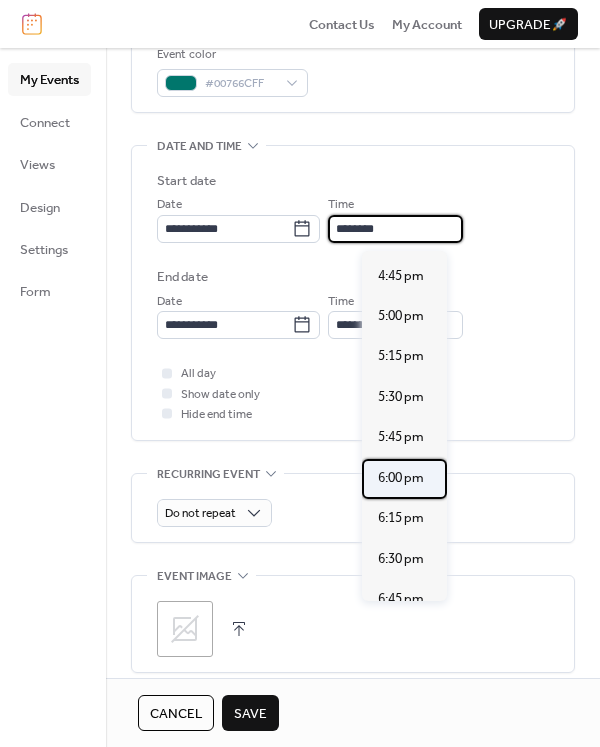 click on "6:00 pm" at bounding box center (401, 478) 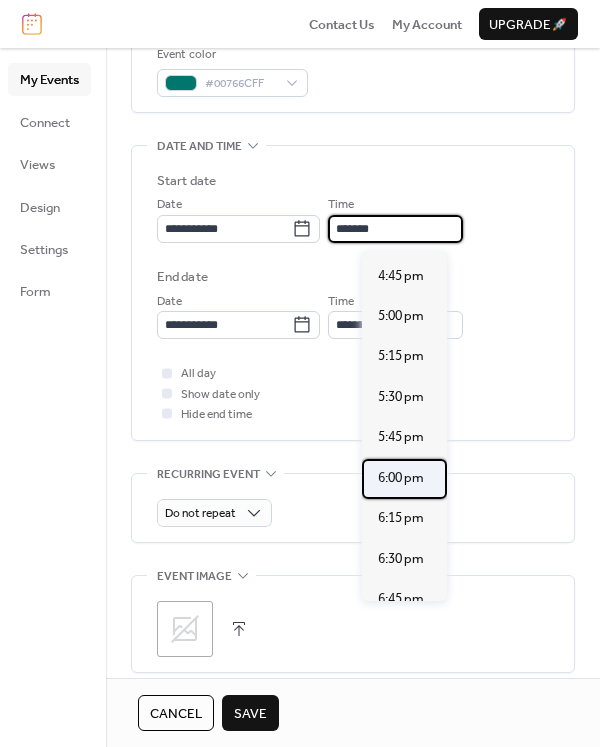 type on "*******" 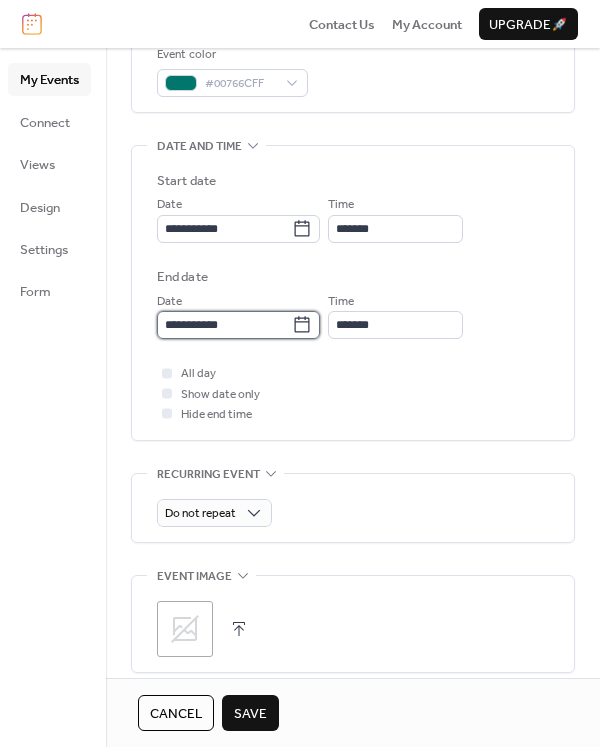 click on "**********" at bounding box center [224, 325] 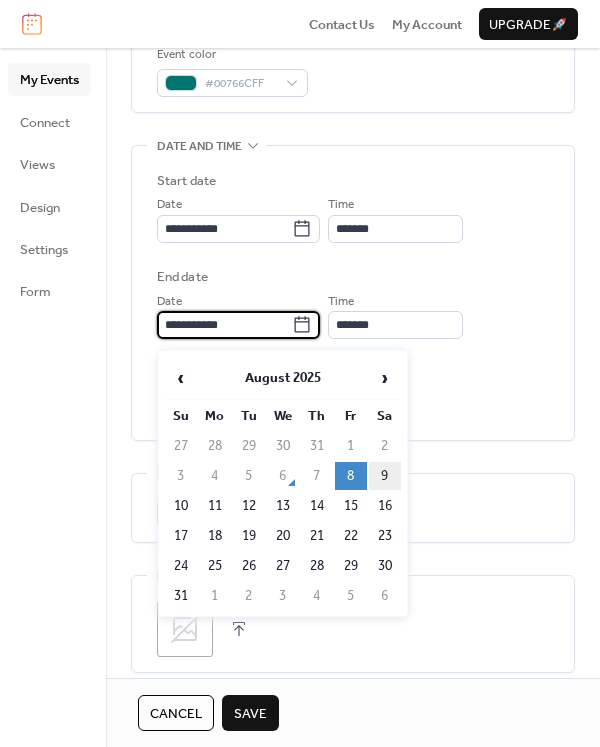 click on "9" at bounding box center (385, 476) 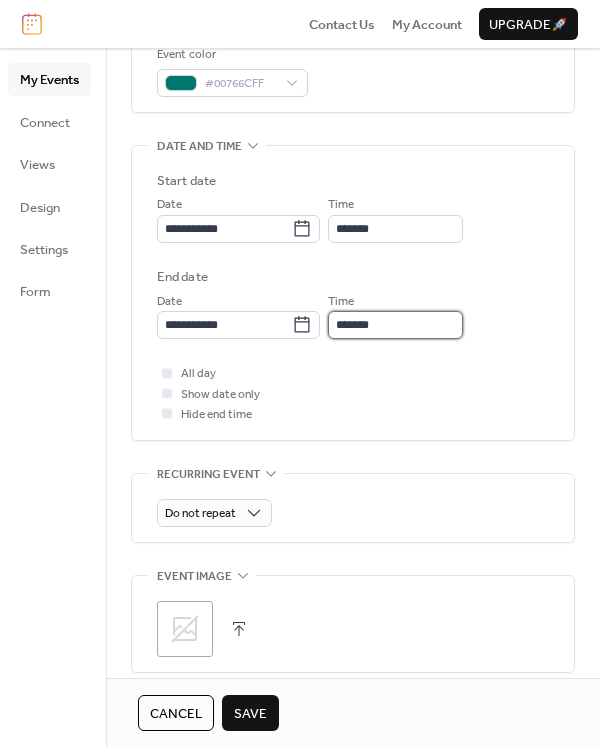 click on "*******" at bounding box center (395, 325) 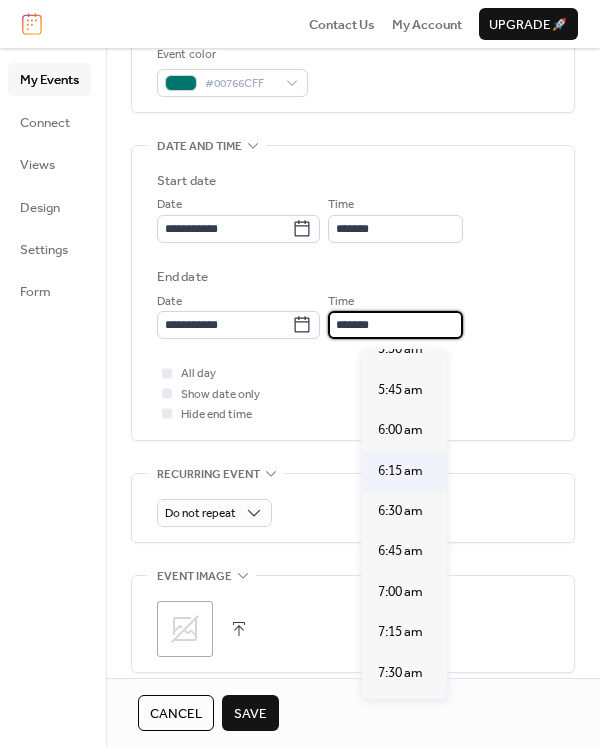 scroll, scrollTop: 943, scrollLeft: 0, axis: vertical 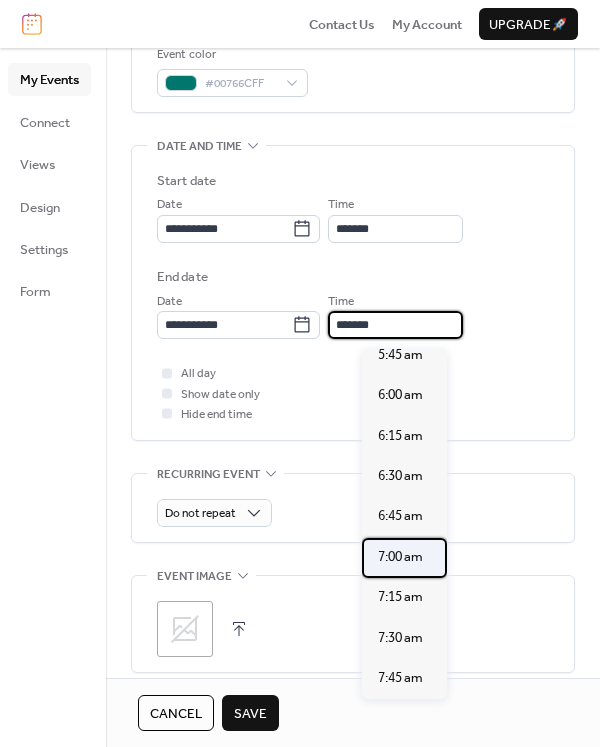 click on "7:00 am" at bounding box center [400, 557] 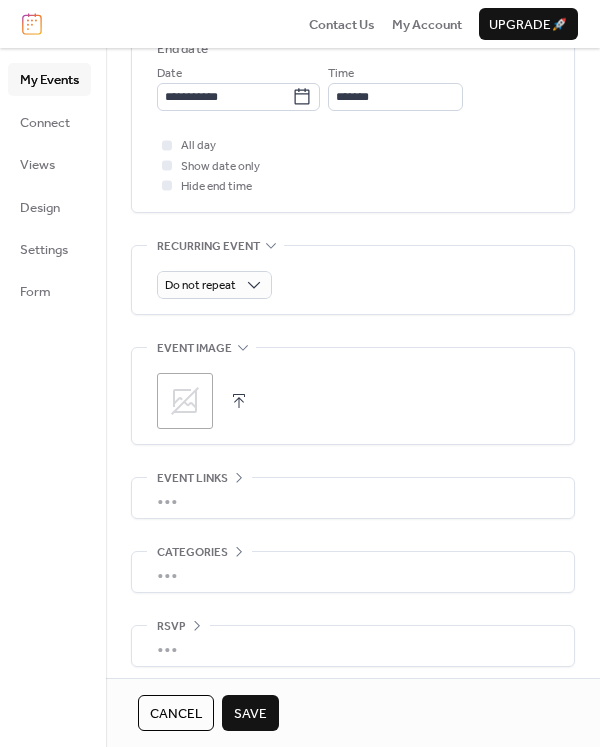 scroll, scrollTop: 777, scrollLeft: 0, axis: vertical 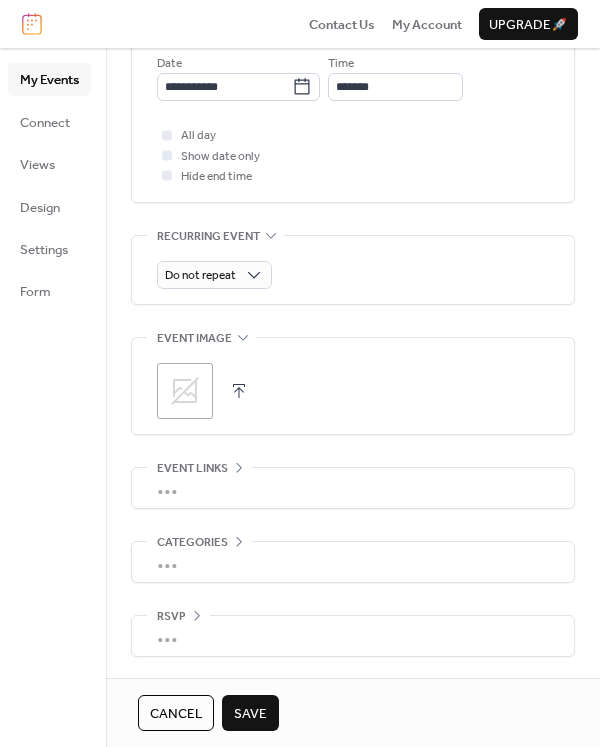 click on "Save" at bounding box center [250, 714] 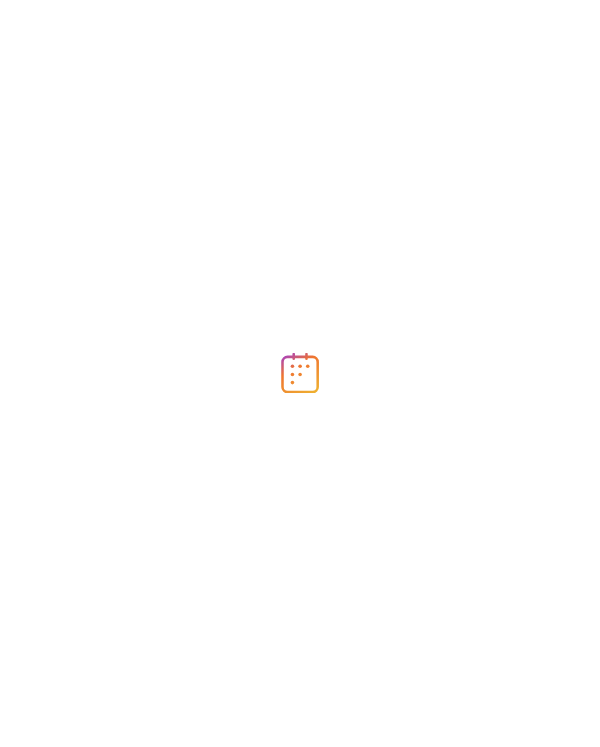 scroll, scrollTop: 0, scrollLeft: 0, axis: both 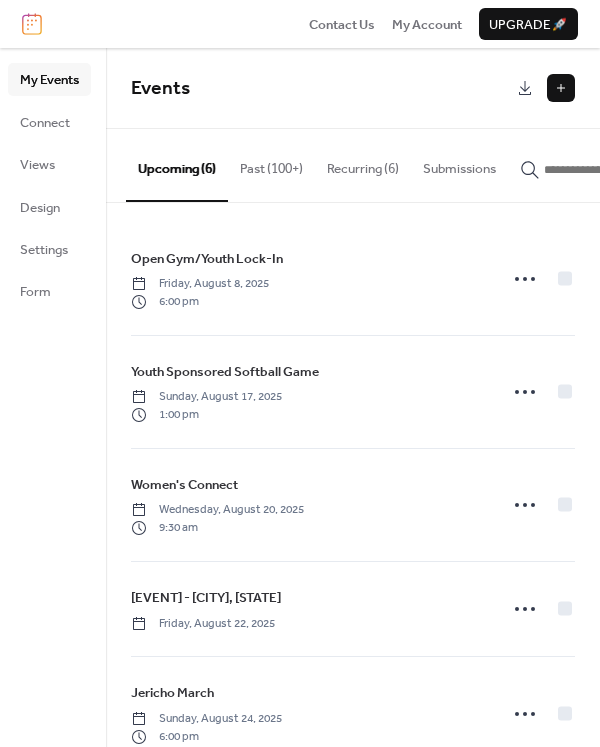 click on "Recurring (6)" at bounding box center [363, 164] 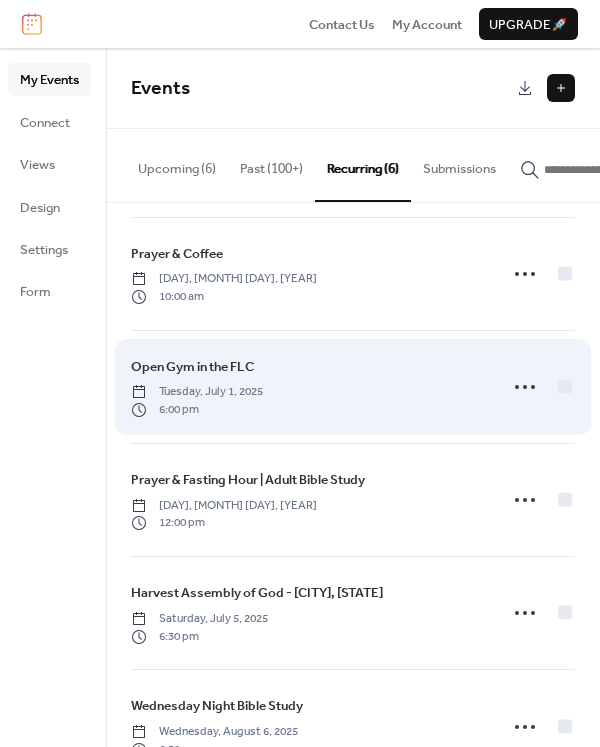 scroll, scrollTop: 148, scrollLeft: 0, axis: vertical 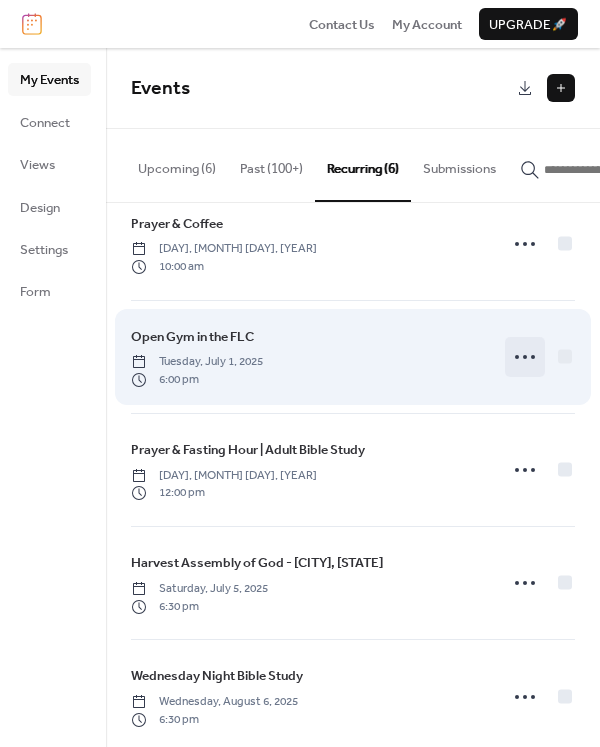 click 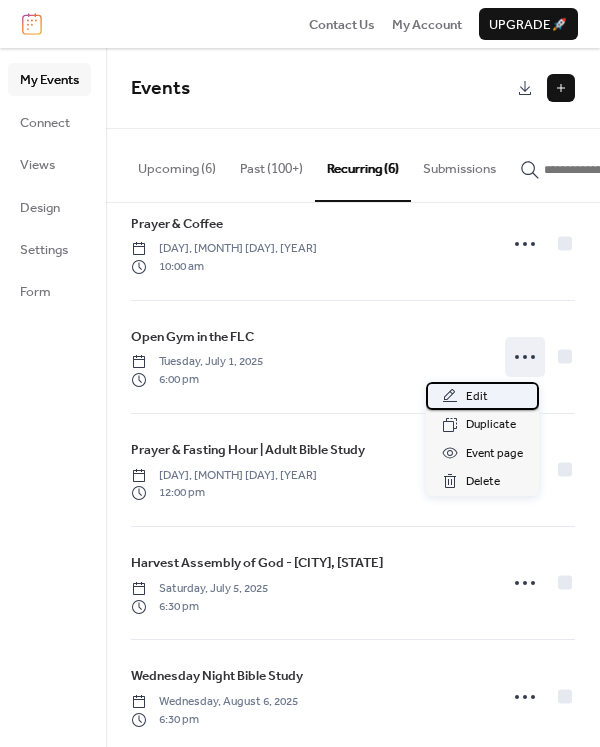 click on "Edit" at bounding box center [477, 397] 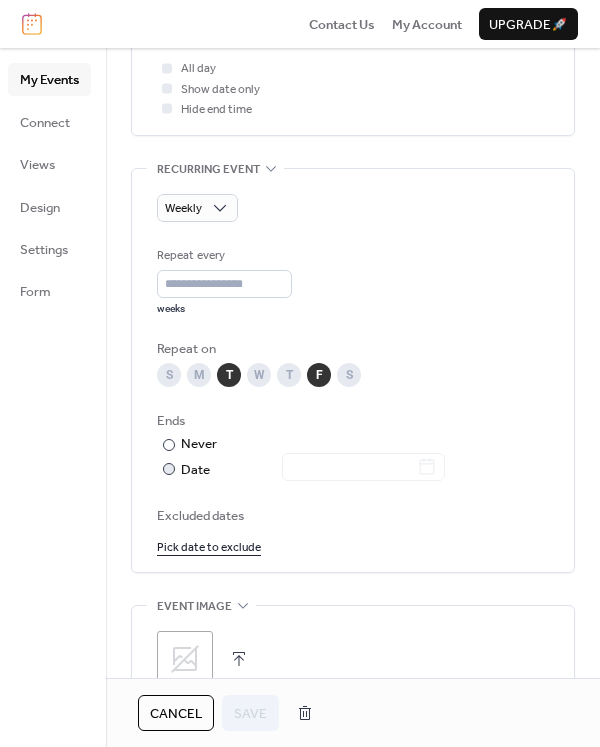 scroll, scrollTop: 845, scrollLeft: 0, axis: vertical 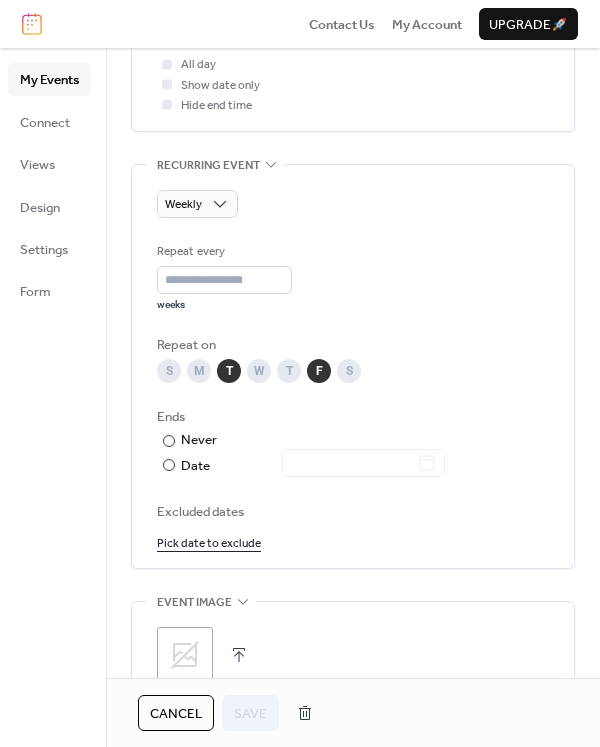 click on "Pick date to exclude" at bounding box center [209, 542] 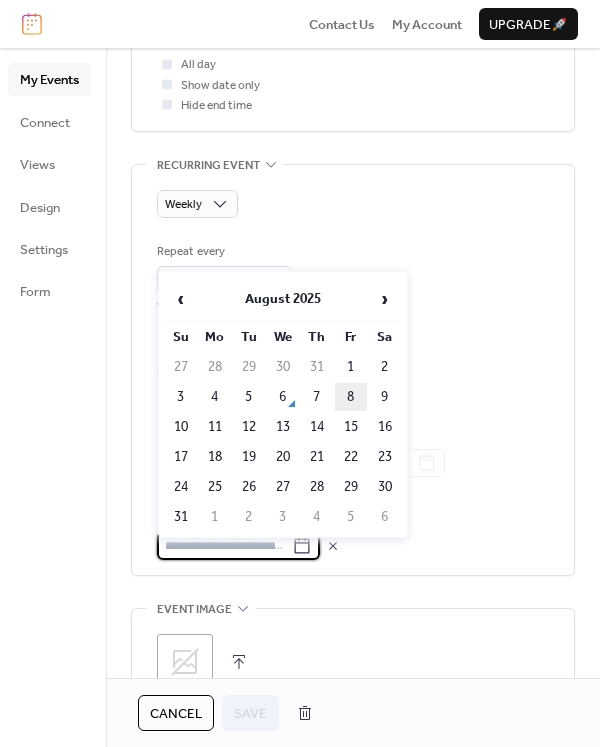 click on "8" at bounding box center (351, 397) 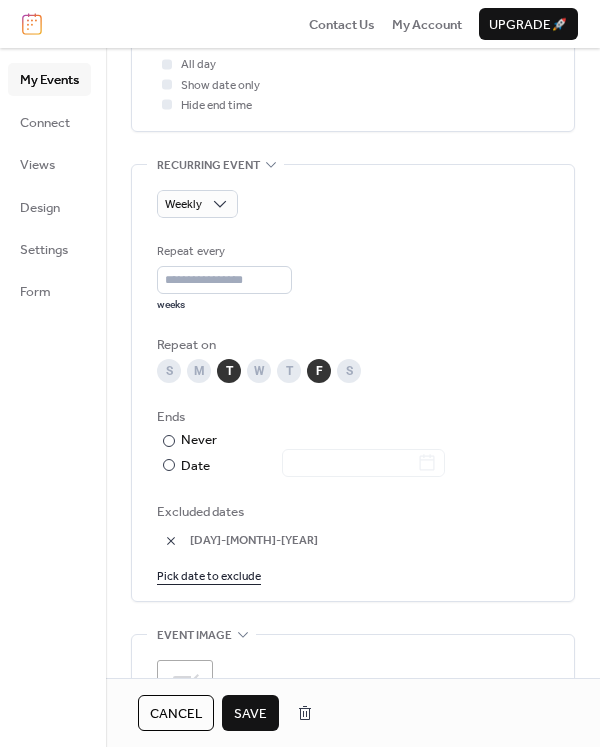 click on "Save" at bounding box center [250, 714] 